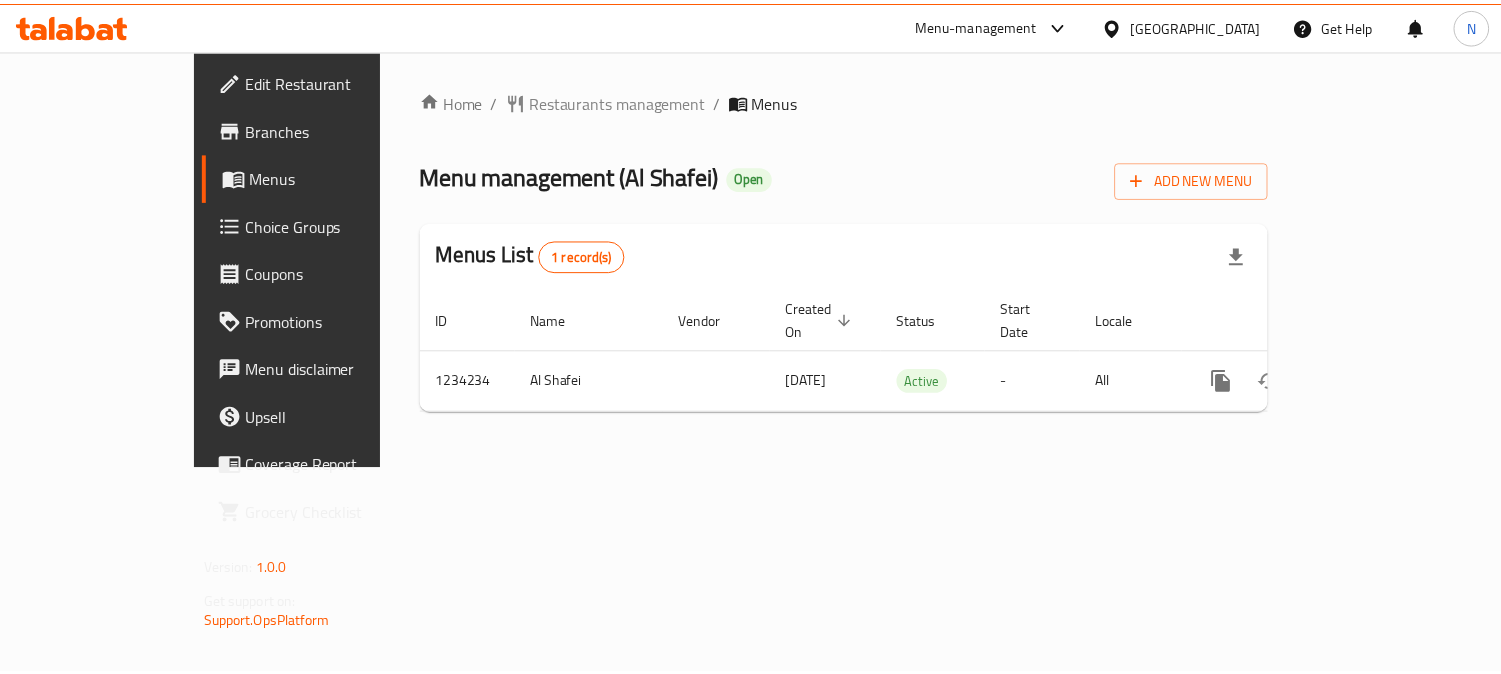 scroll, scrollTop: 0, scrollLeft: 0, axis: both 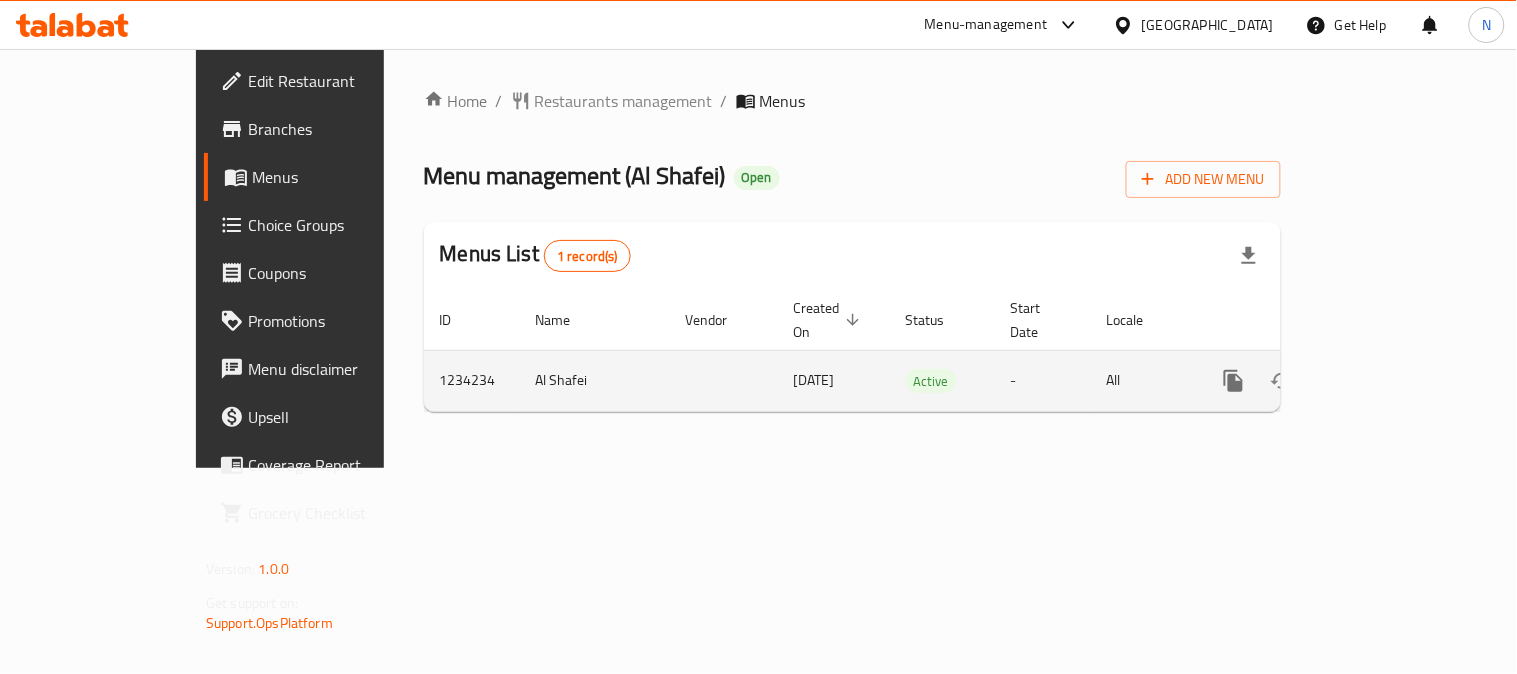 click 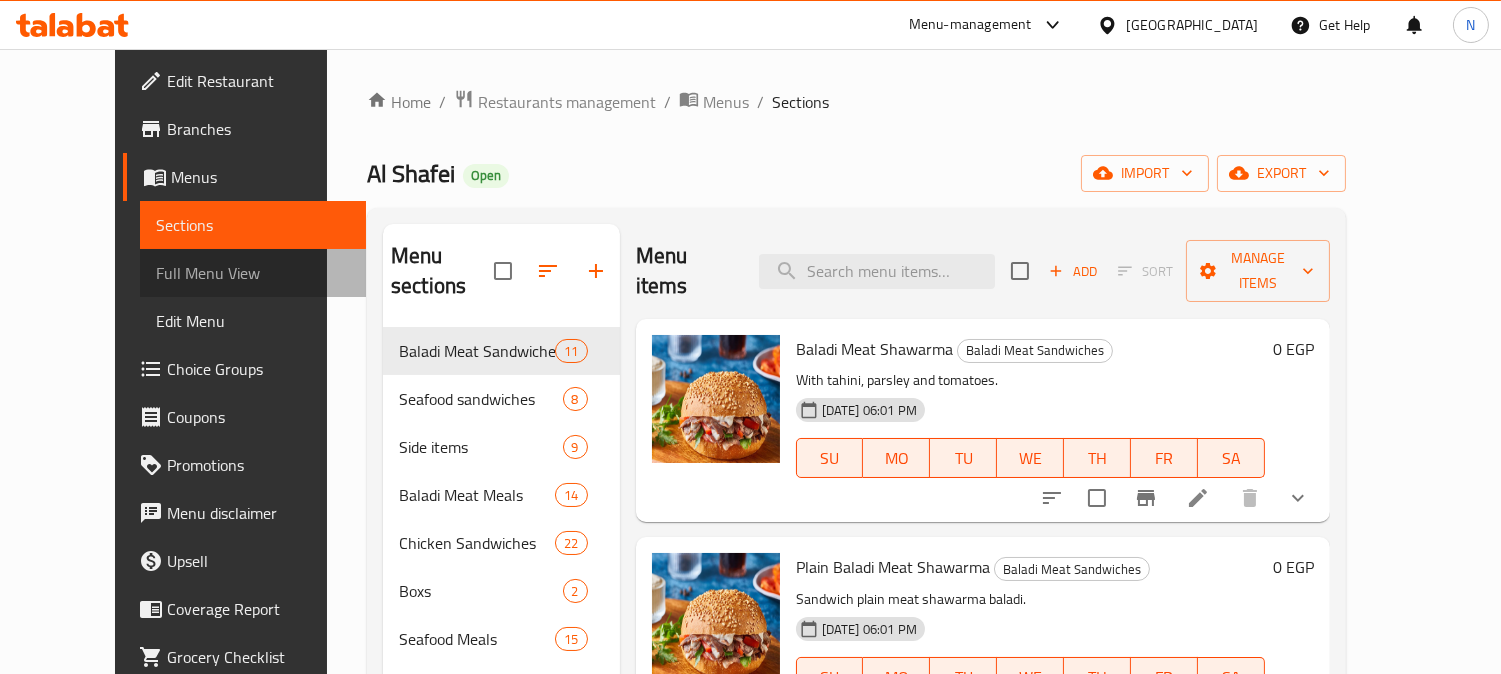 click on "Full Menu View" at bounding box center (253, 273) 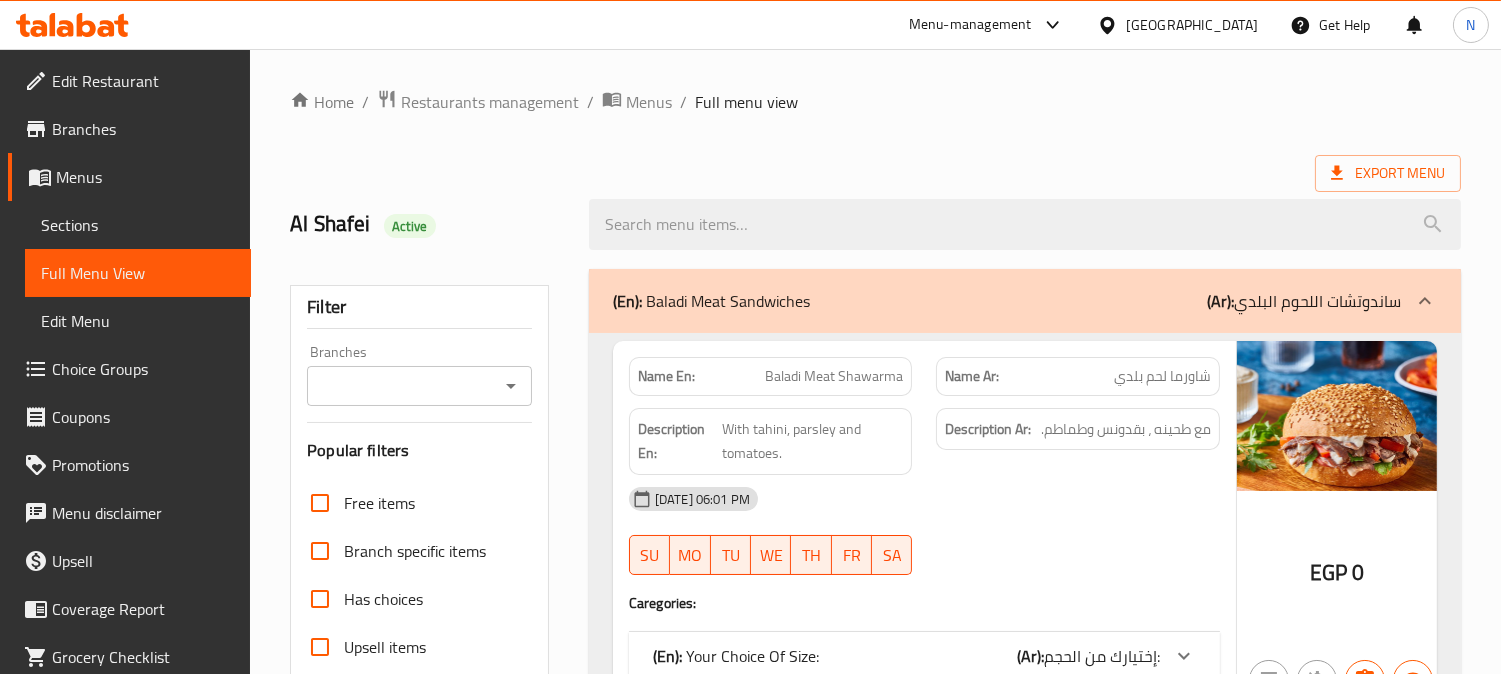 click on "Home / Restaurants management / Menus / Full menu view Export Menu Al Shafei   Active Filter Branches Branches Popular filters Free items Branch specific items Has choices Upsell items Availability filters Available Not available View filters Collapse sections Collapse categories Collapse Choices (En):   Baladi  Meat Sandwiches (Ar): ساندوتشات اللحوم البلدي Name En: Baladi Meat Shawarma Name Ar: شاورما لحم بلدي Description En: With tahini, parsley and tomatoes. Description Ar: مع طحينه ، بقدونس وطماطم. 19-05-2024 06:01 PM SU MO TU WE TH FR SA Caregories: (En):   Your Choice Of Size: (Ar): إختيارك من الحجم: Name(En) Name(Ar) Status Price Bun كيزر Active 72 Medium وسط Active 104 Large كبير Active 143 EGP 0 Name En: Plain Baladi Meat Shawarma Name Ar: شاورما اللحم البلدي الساده Description En: Sandwich plain meat shawarma baladi. Description Ar: ساندوتش شاورما لحم بلدي سادة. SU MO TU WE" at bounding box center (875, 19702) 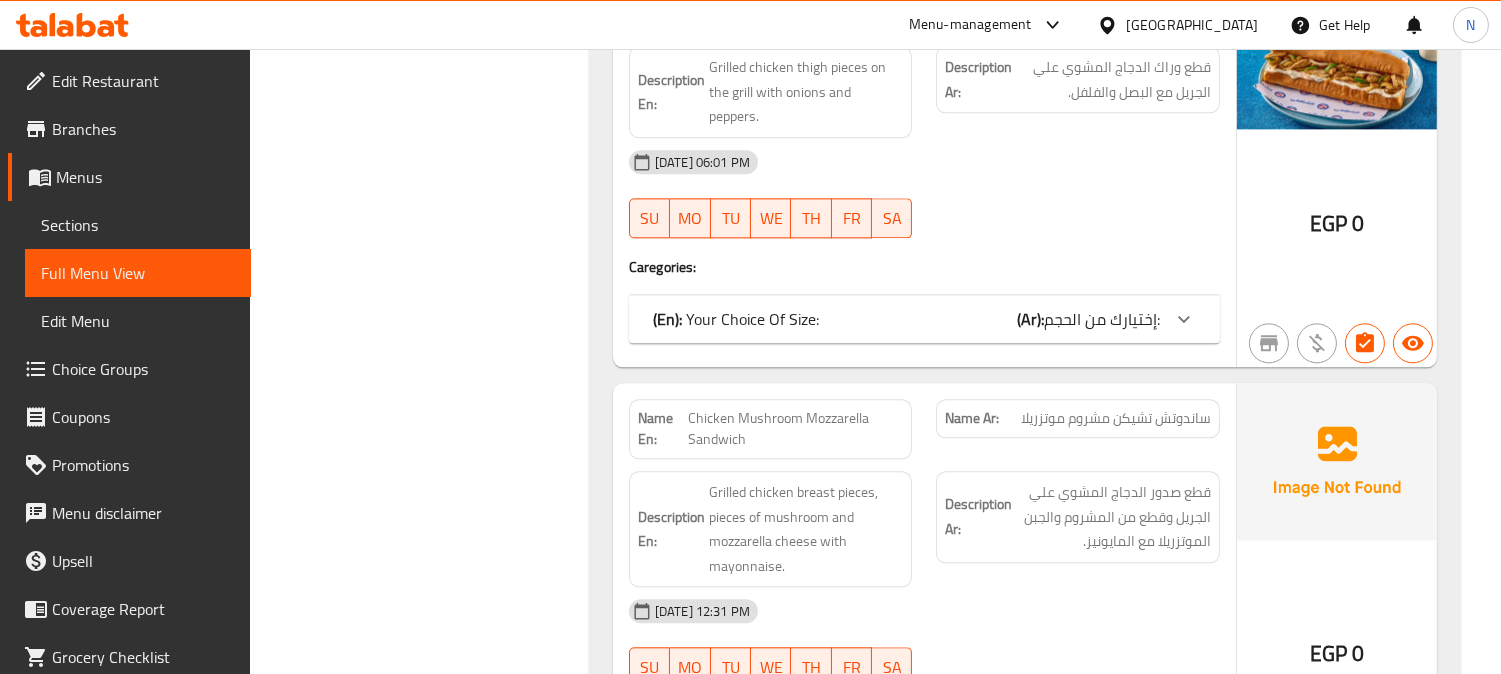 click on "Chicken Mushroom Mozzarella Sandwich" at bounding box center (795, 429) 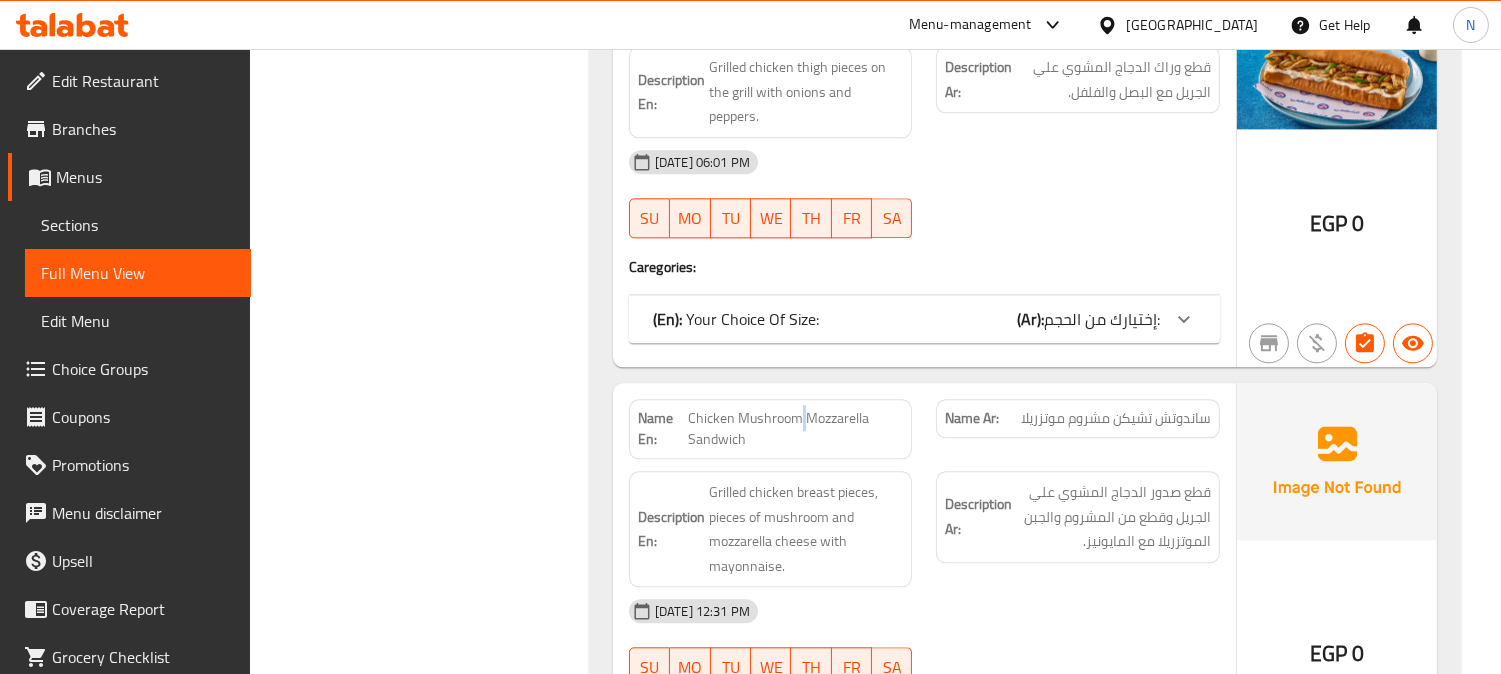 click on "Chicken Mushroom Mozzarella Sandwich" at bounding box center [795, 429] 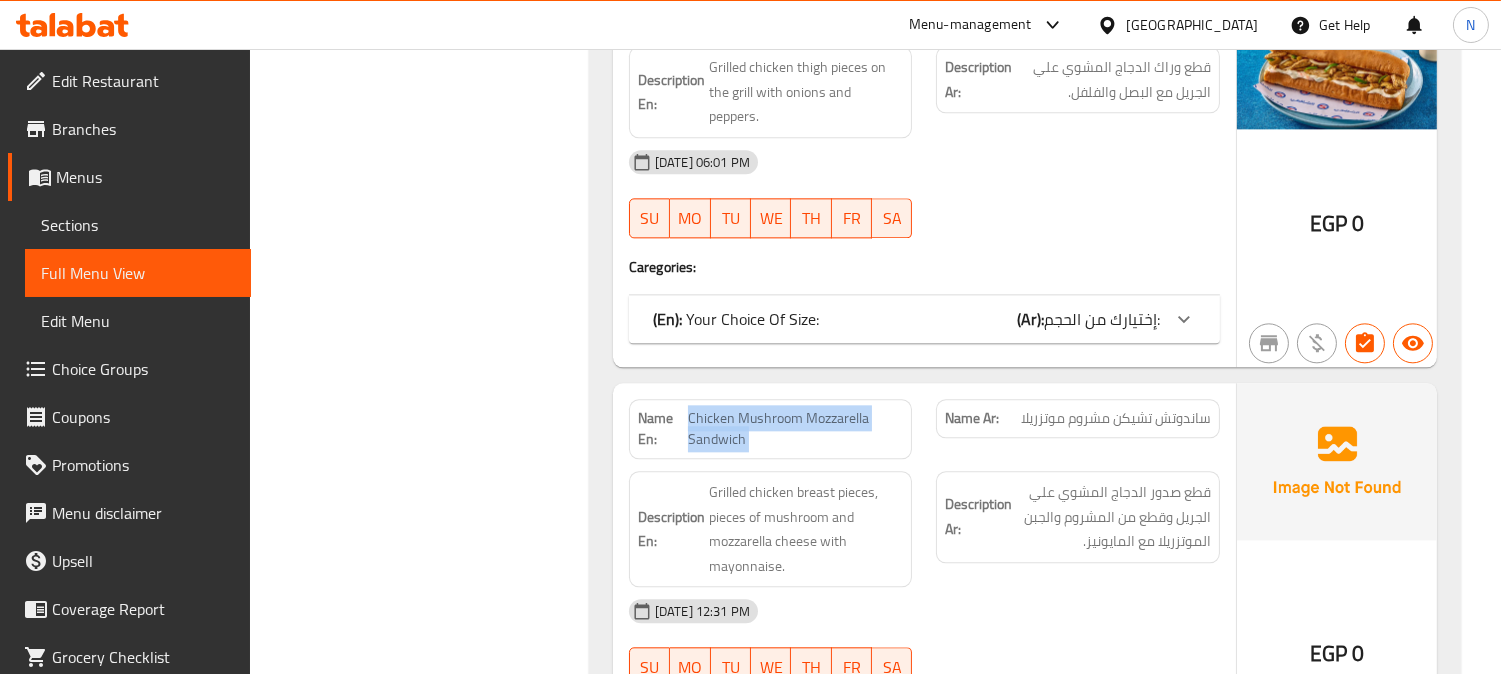 click on "Chicken Mushroom Mozzarella Sandwich" at bounding box center [795, 429] 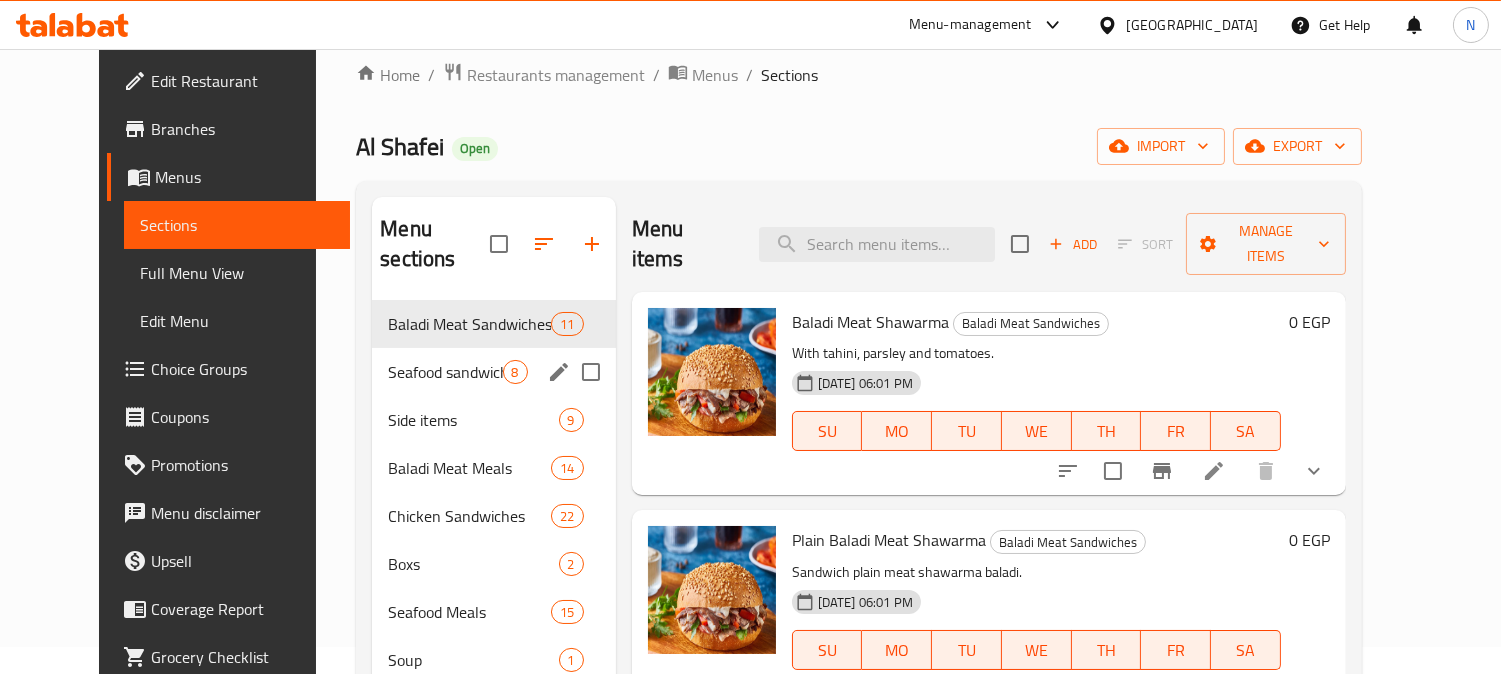 scroll, scrollTop: 0, scrollLeft: 0, axis: both 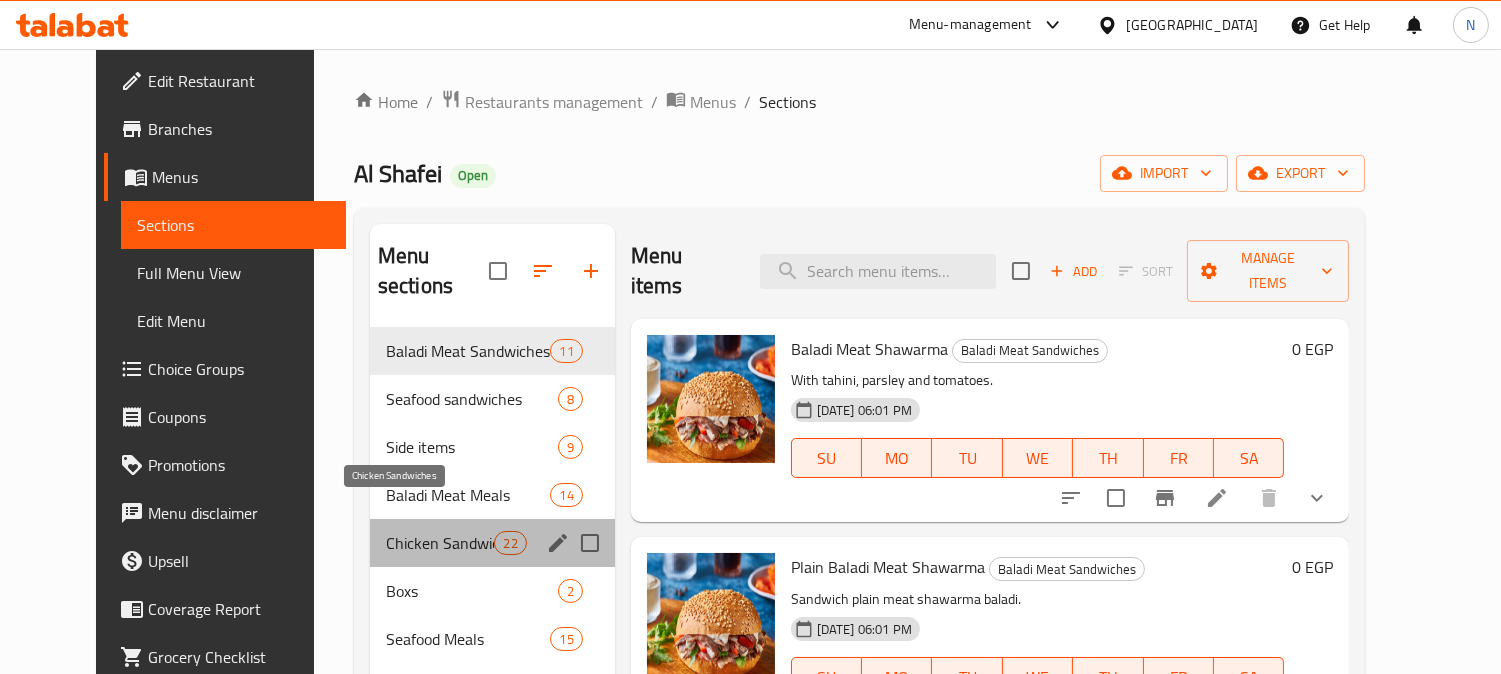 click on "Chicken Sandwiches" at bounding box center [440, 543] 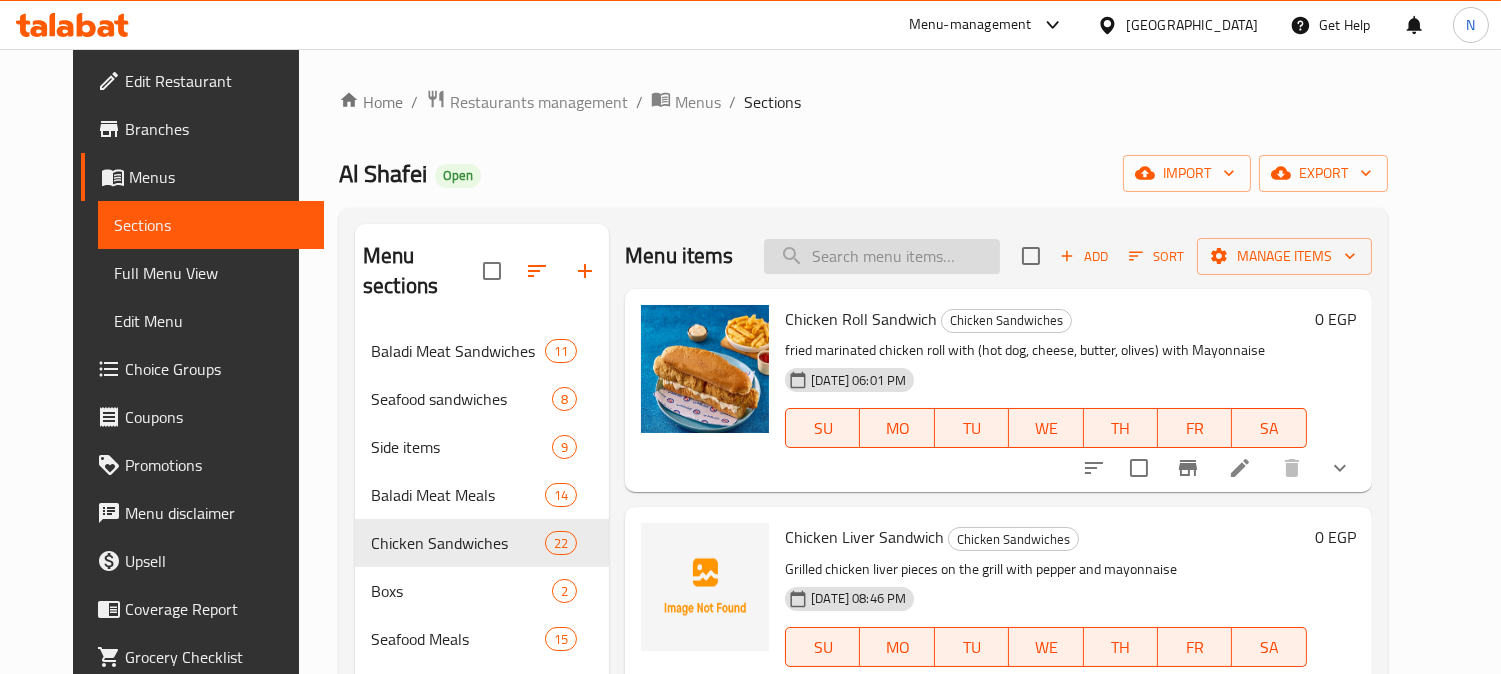 click at bounding box center [882, 256] 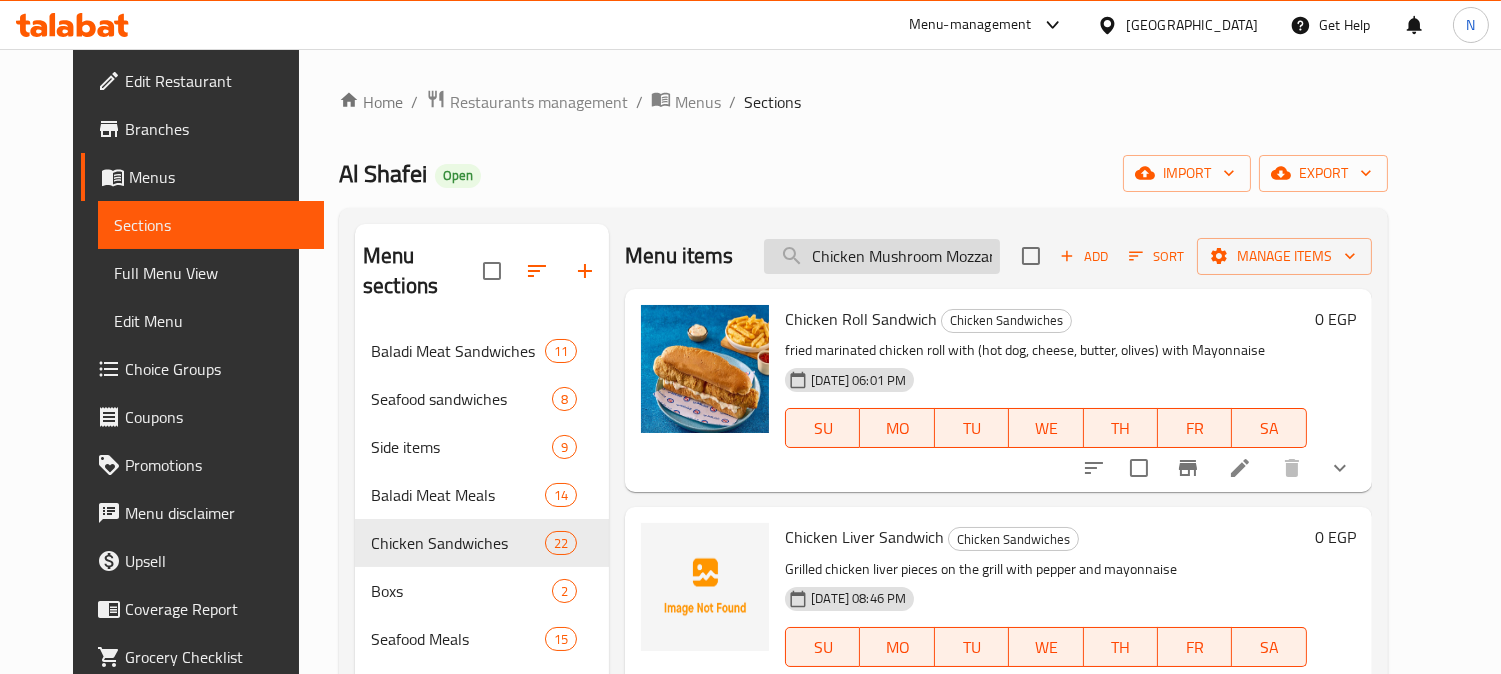 scroll, scrollTop: 0, scrollLeft: 94, axis: horizontal 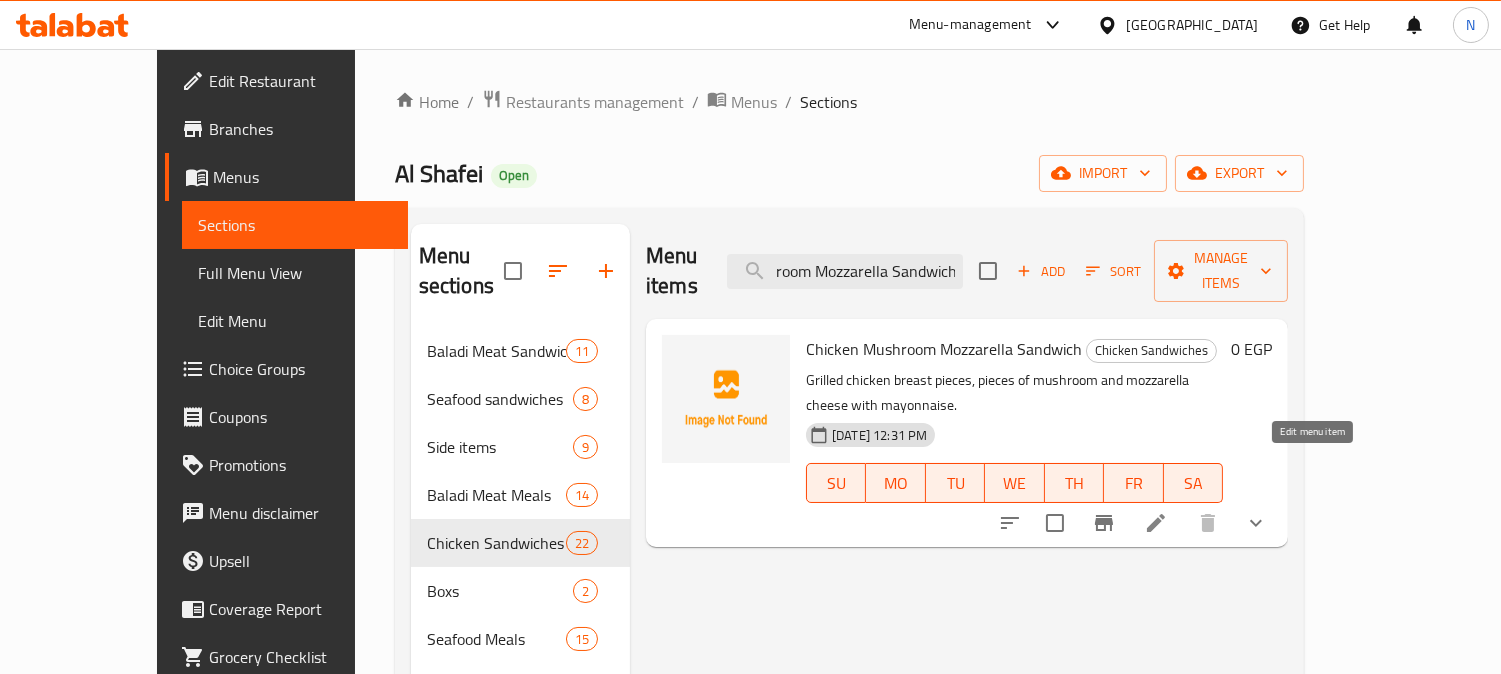 type on "Chicken Mushroom Mozzarella Sandwich" 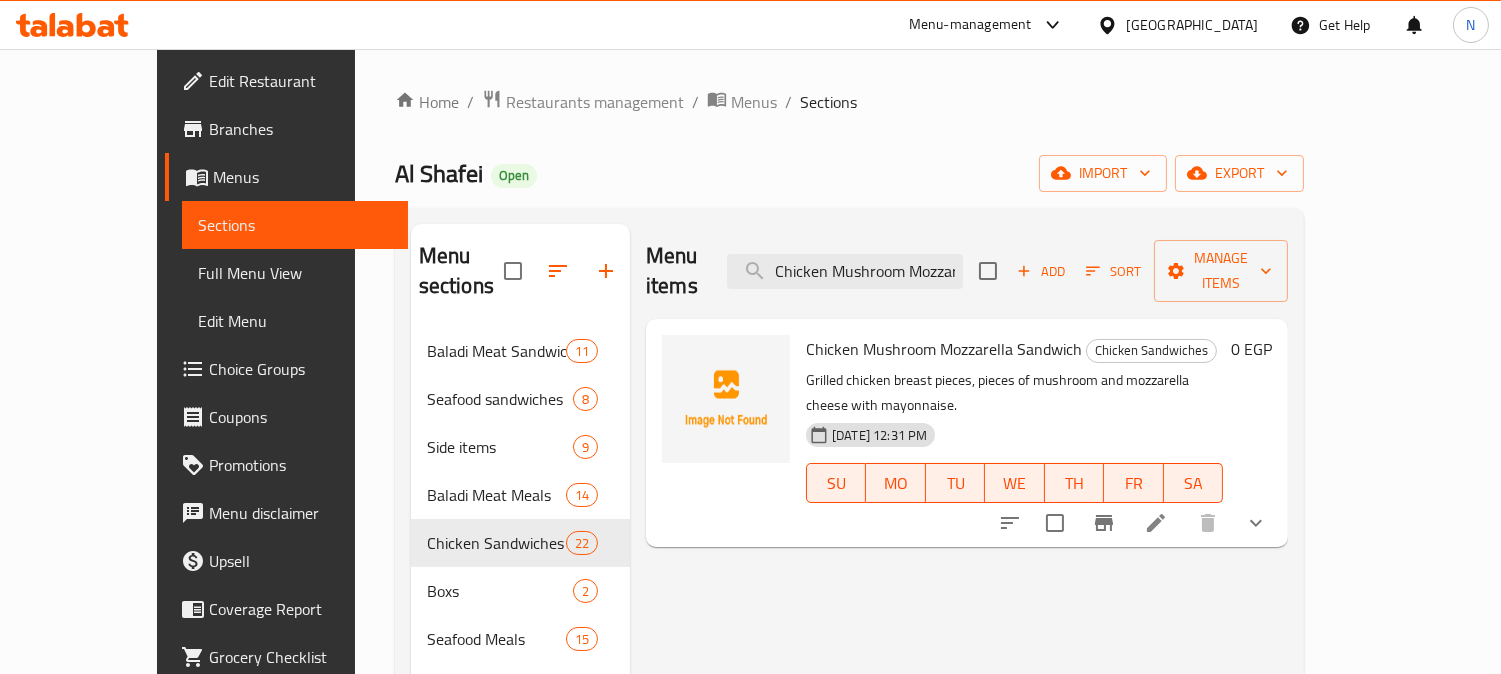 scroll, scrollTop: 0, scrollLeft: 94, axis: horizontal 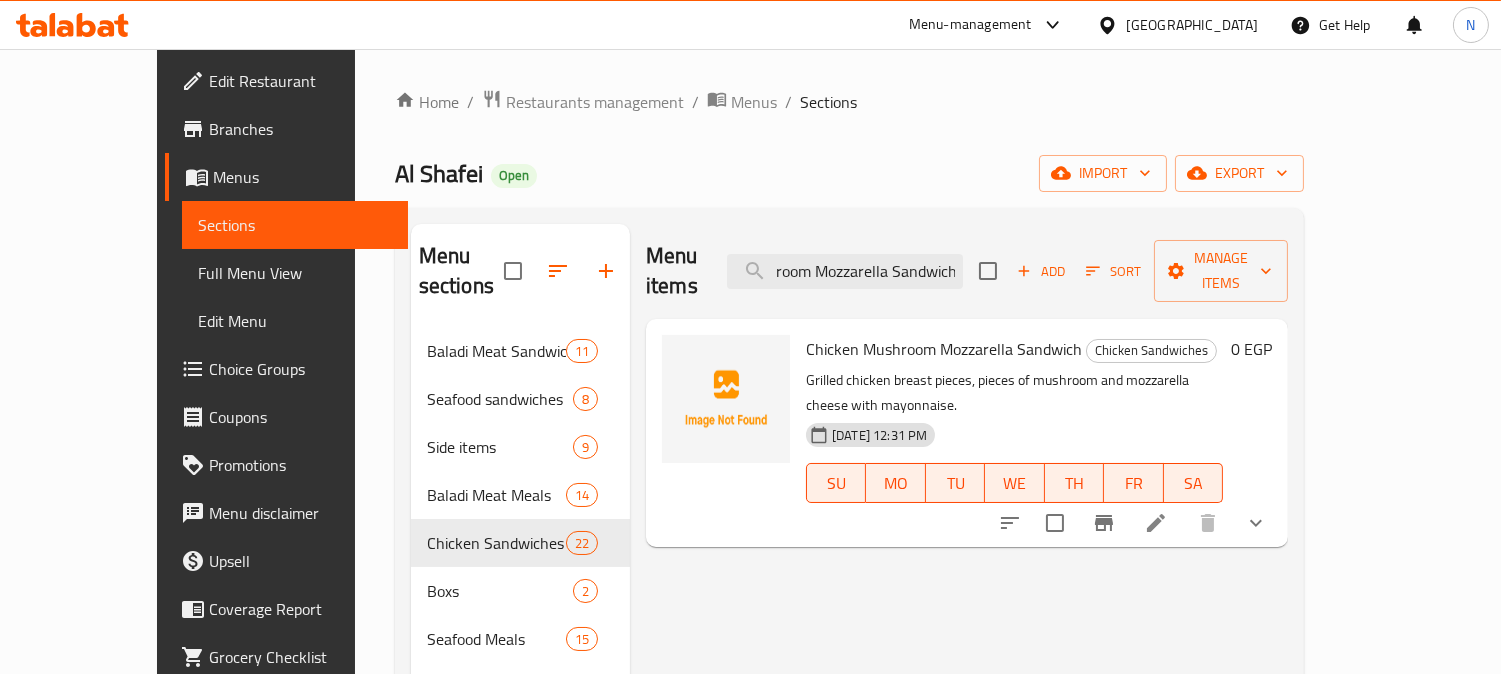 drag, startPoint x: 898, startPoint y: 262, endPoint x: 1081, endPoint y: 254, distance: 183.17477 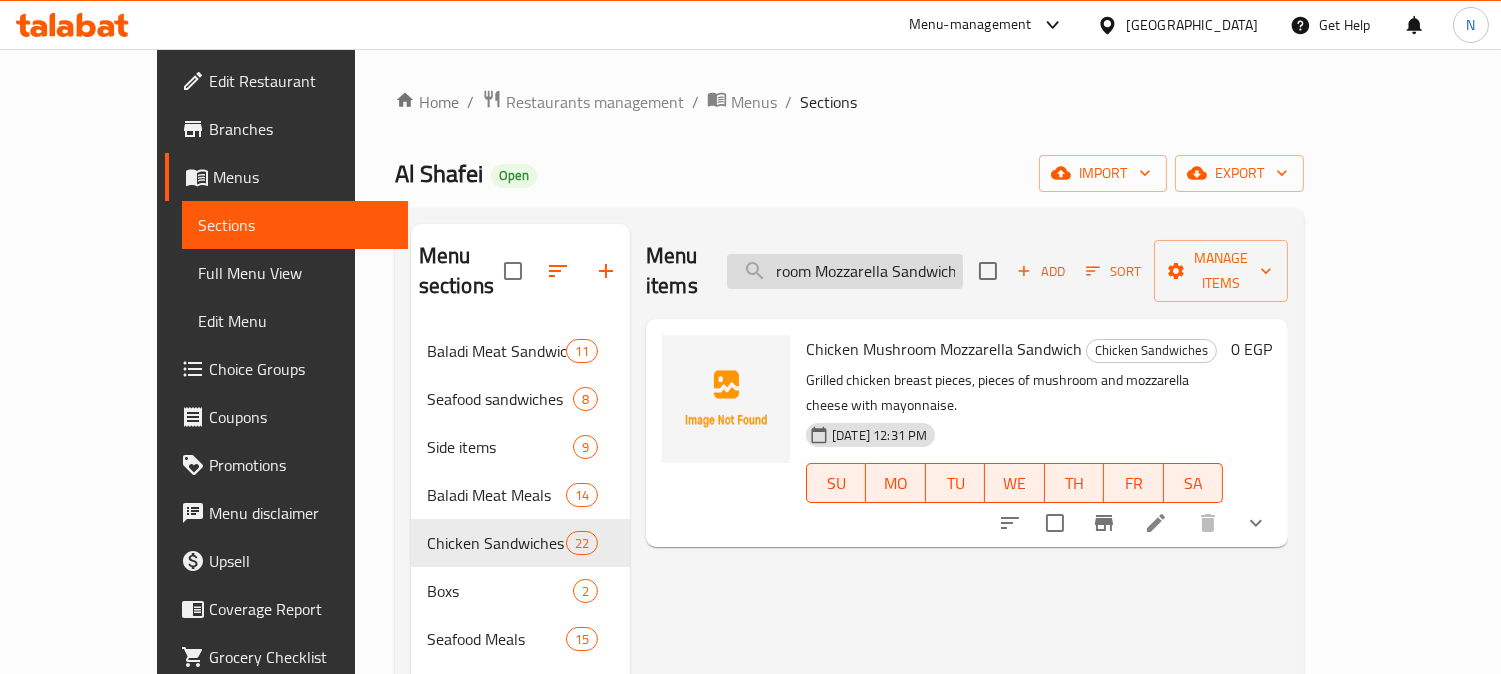 click on "Chicken Mushroom Mozzarella Sandwich" at bounding box center (845, 271) 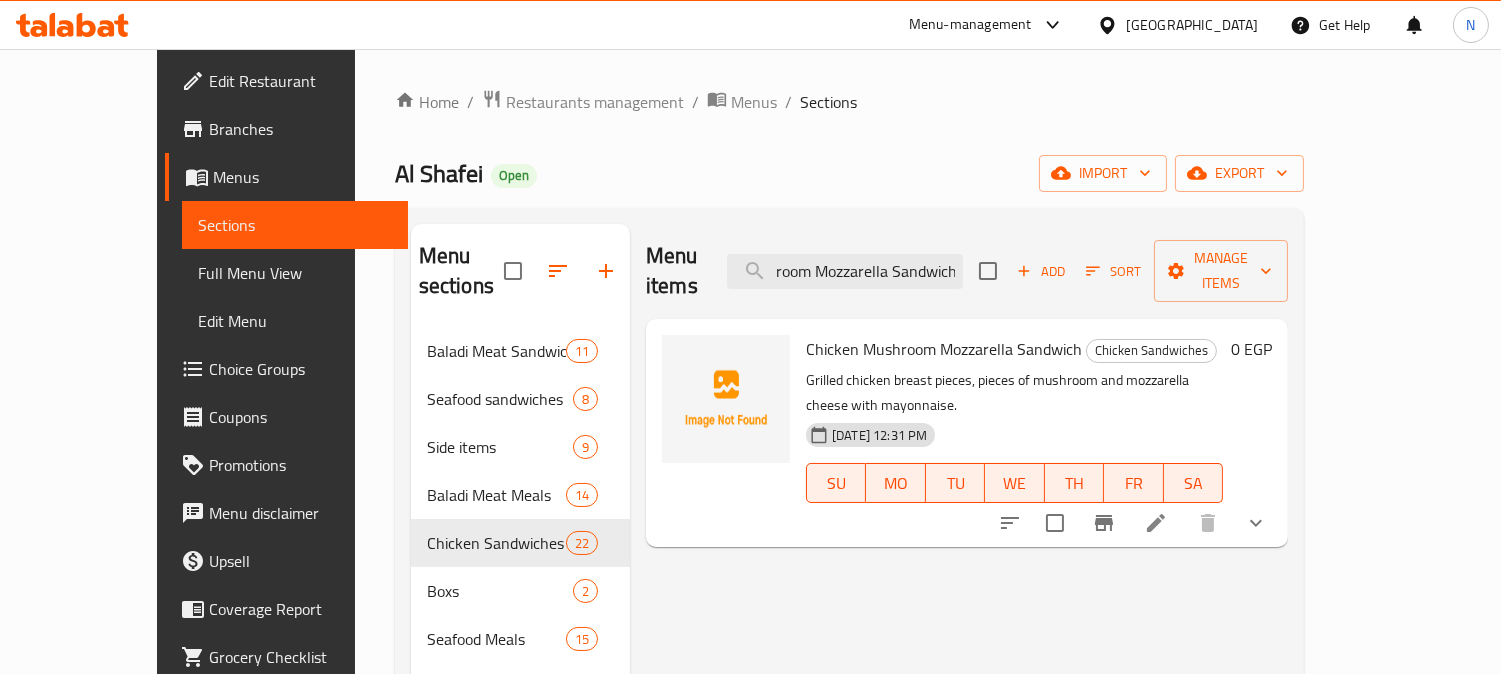 scroll, scrollTop: 0, scrollLeft: 0, axis: both 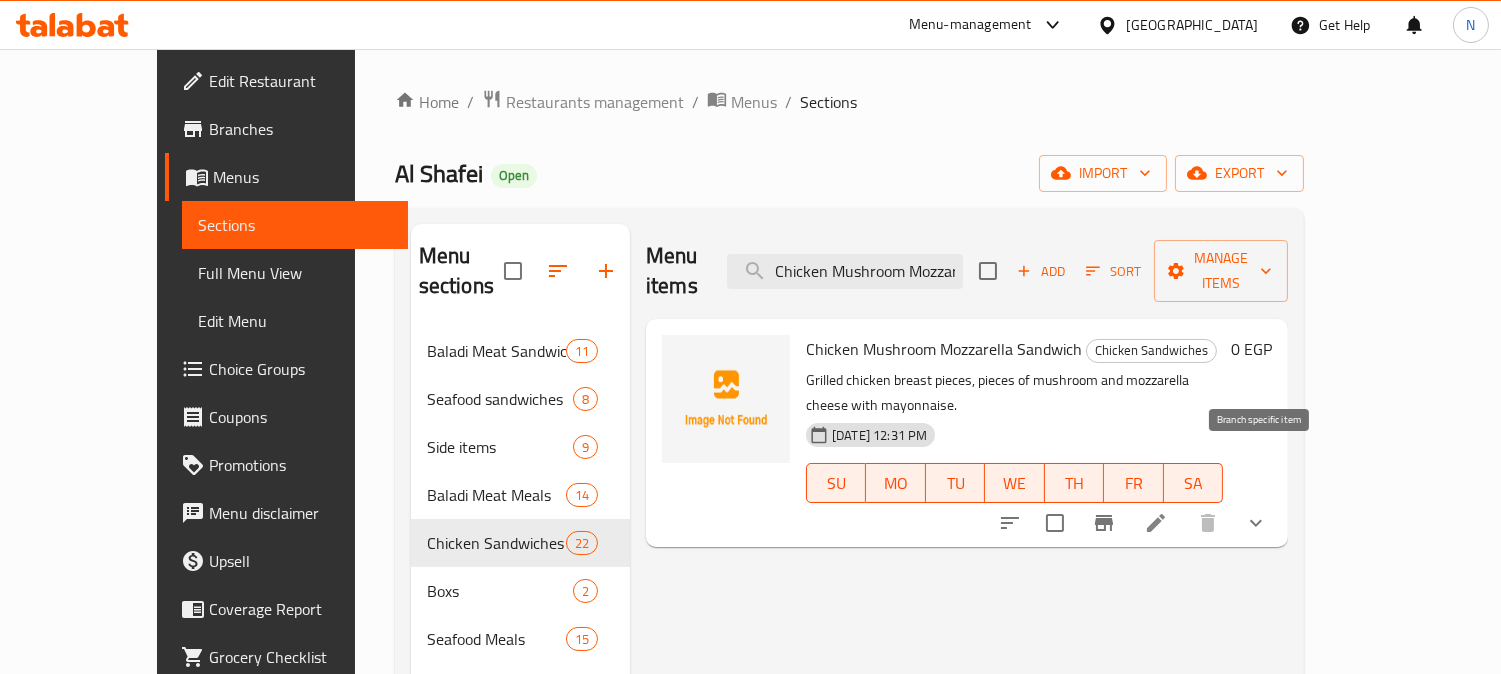 click at bounding box center (1104, 523) 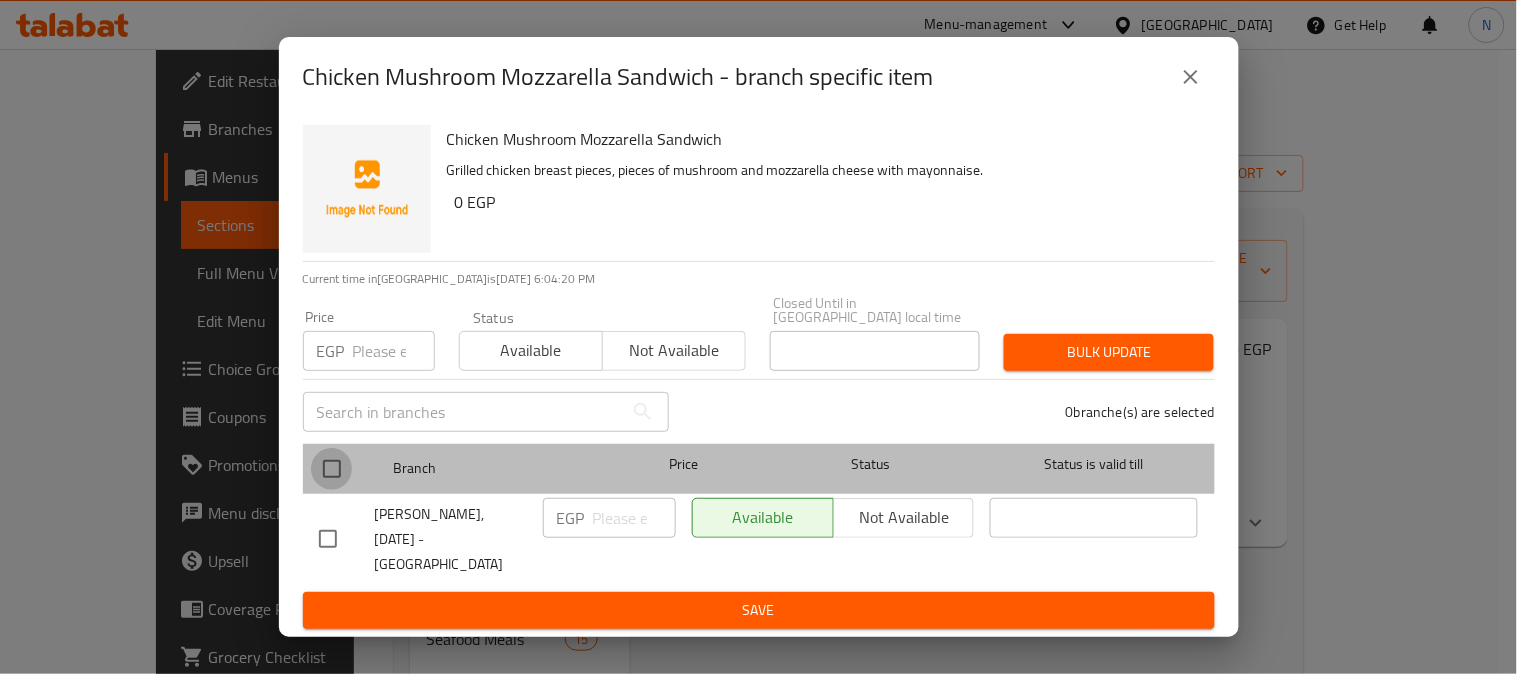 click at bounding box center [332, 469] 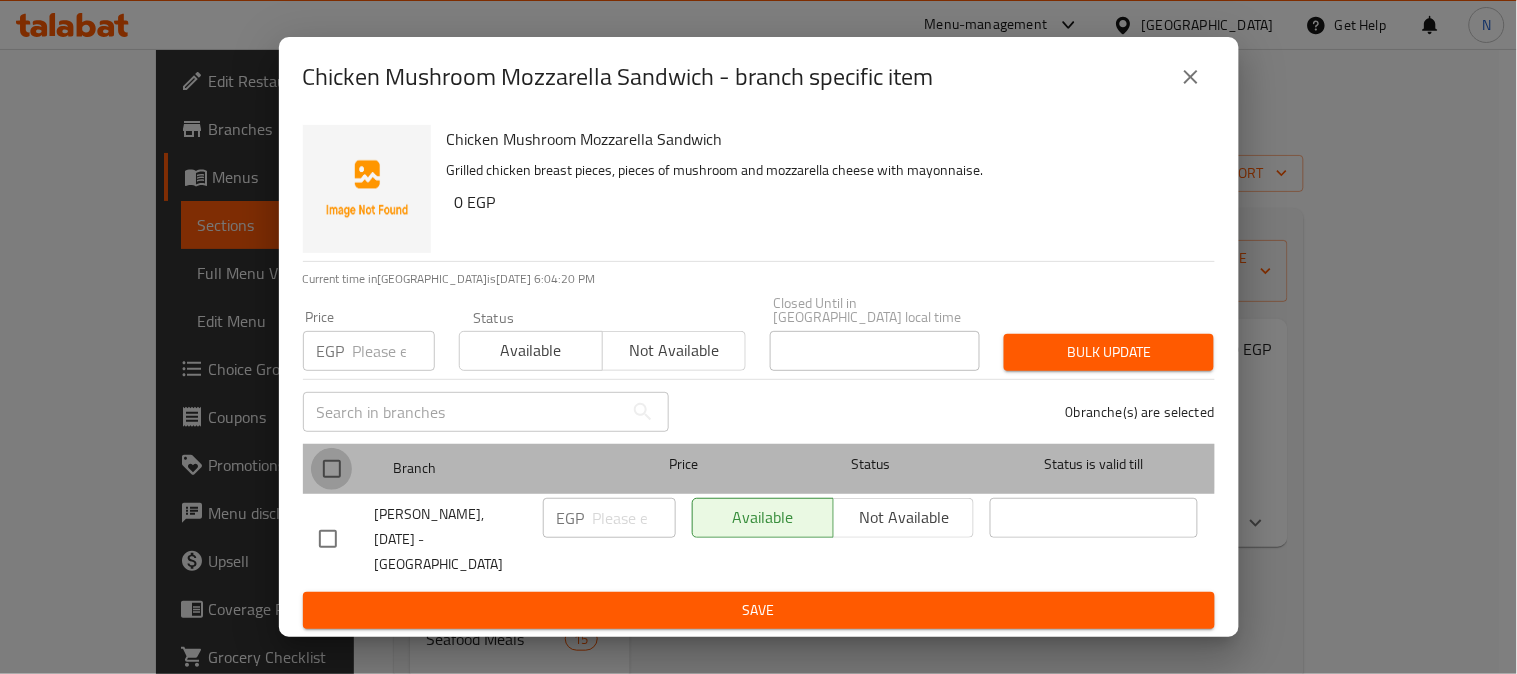 checkbox on "true" 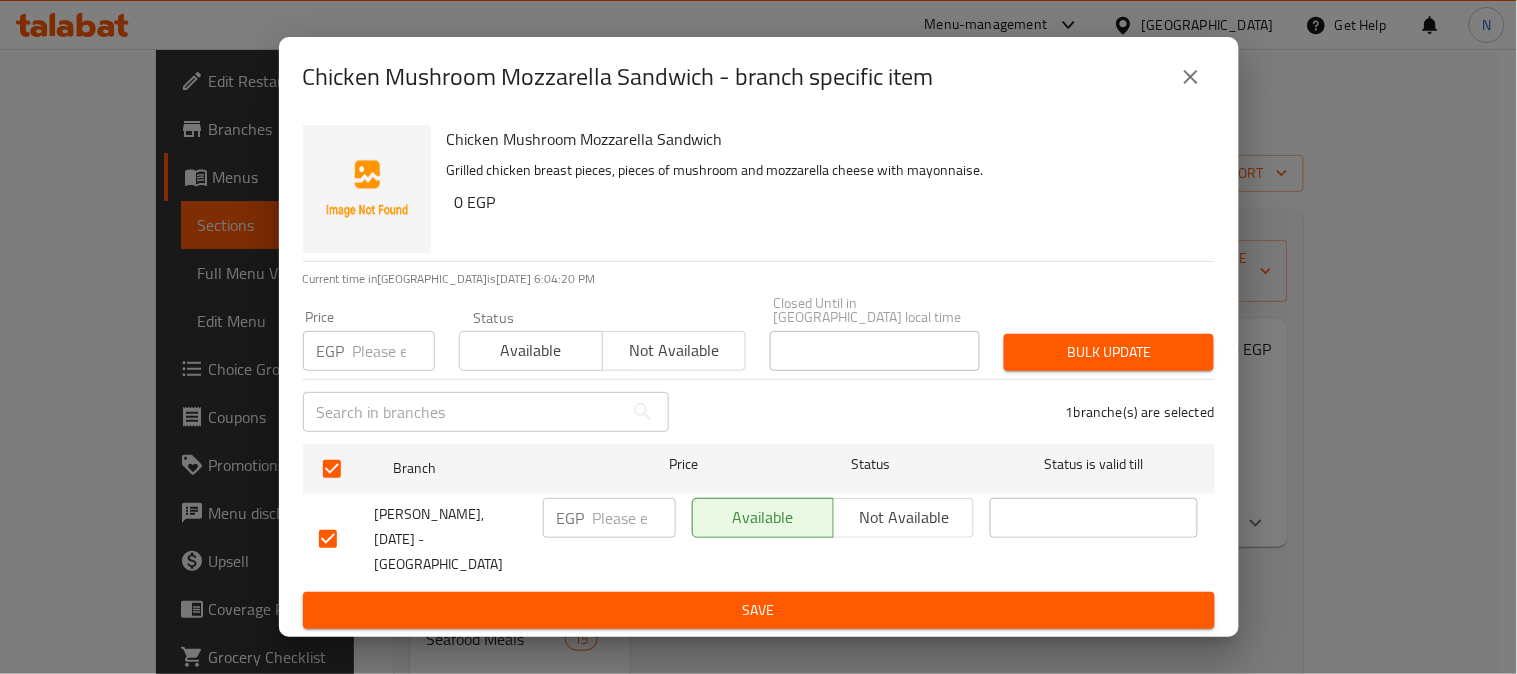click at bounding box center [634, 518] 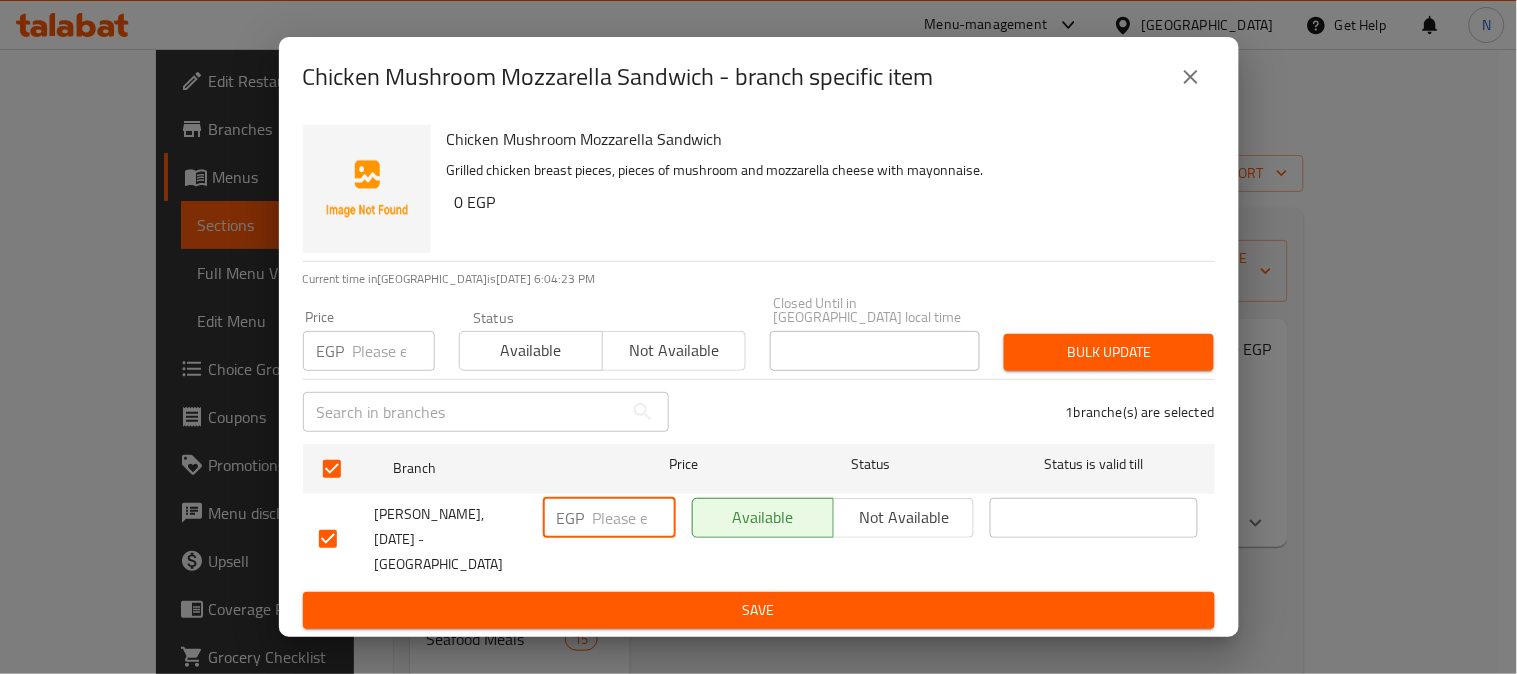 click at bounding box center (1191, 77) 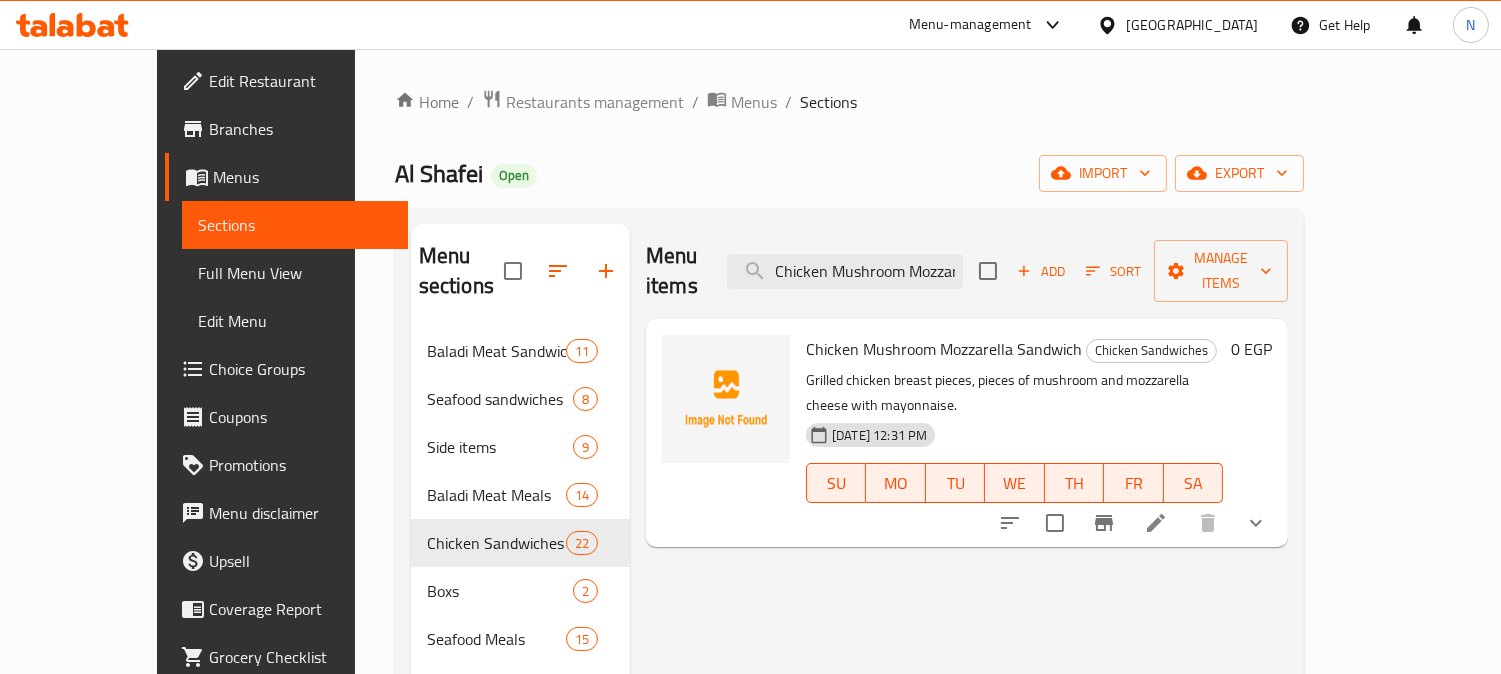 click 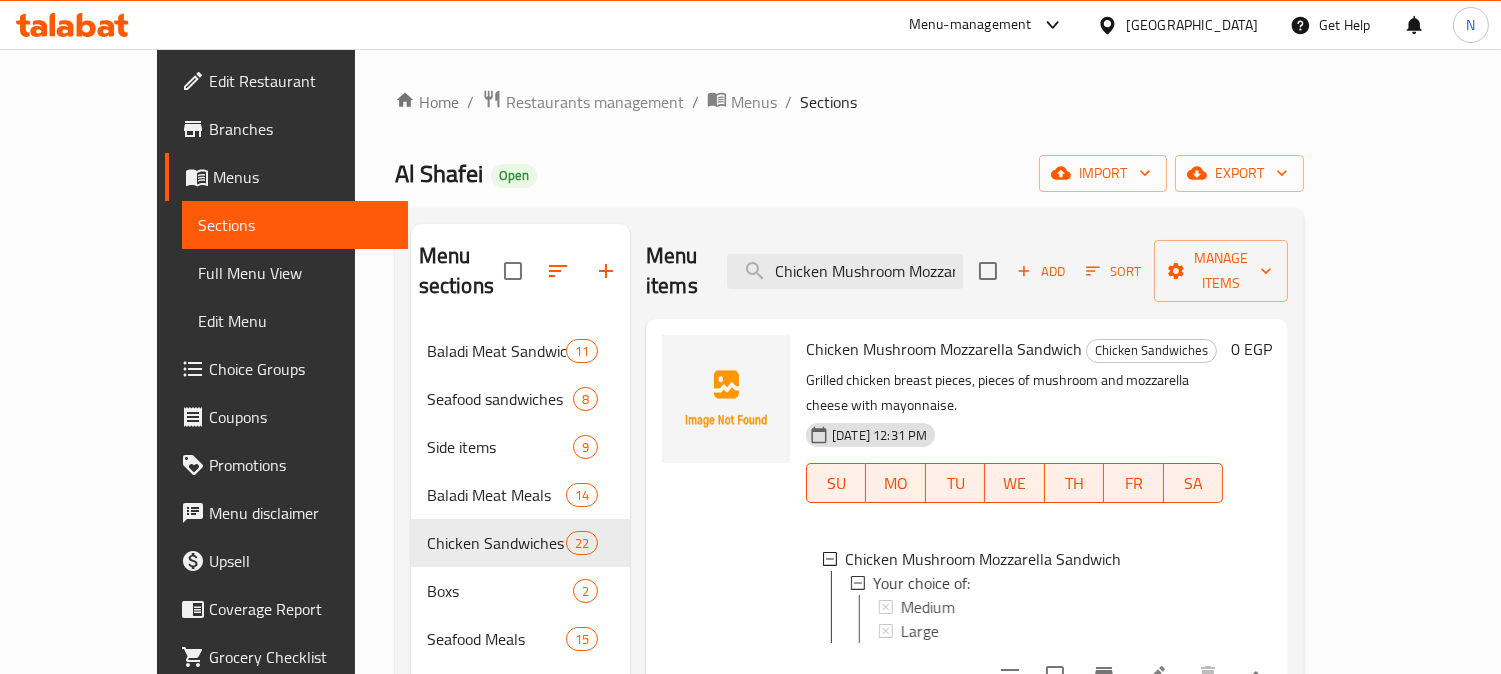 scroll, scrollTop: 2, scrollLeft: 0, axis: vertical 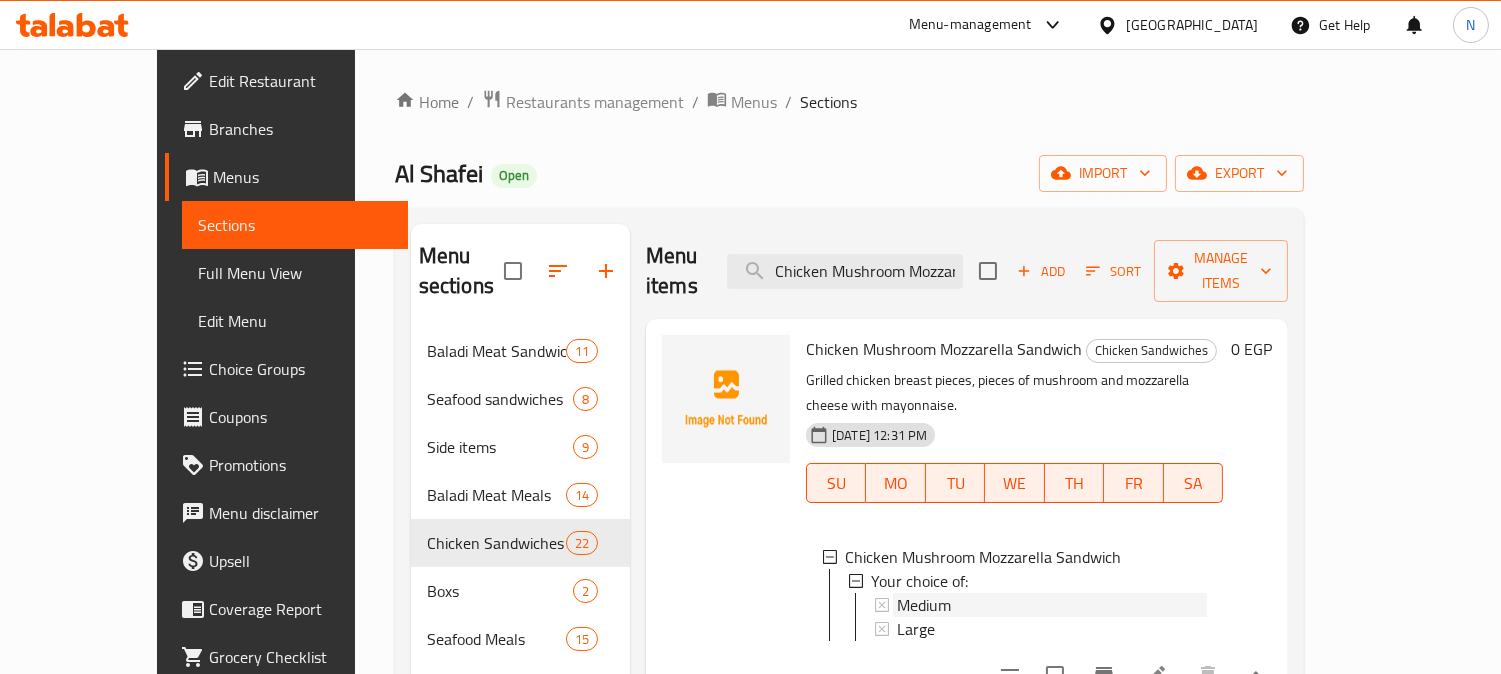 click on "Medium" at bounding box center [924, 605] 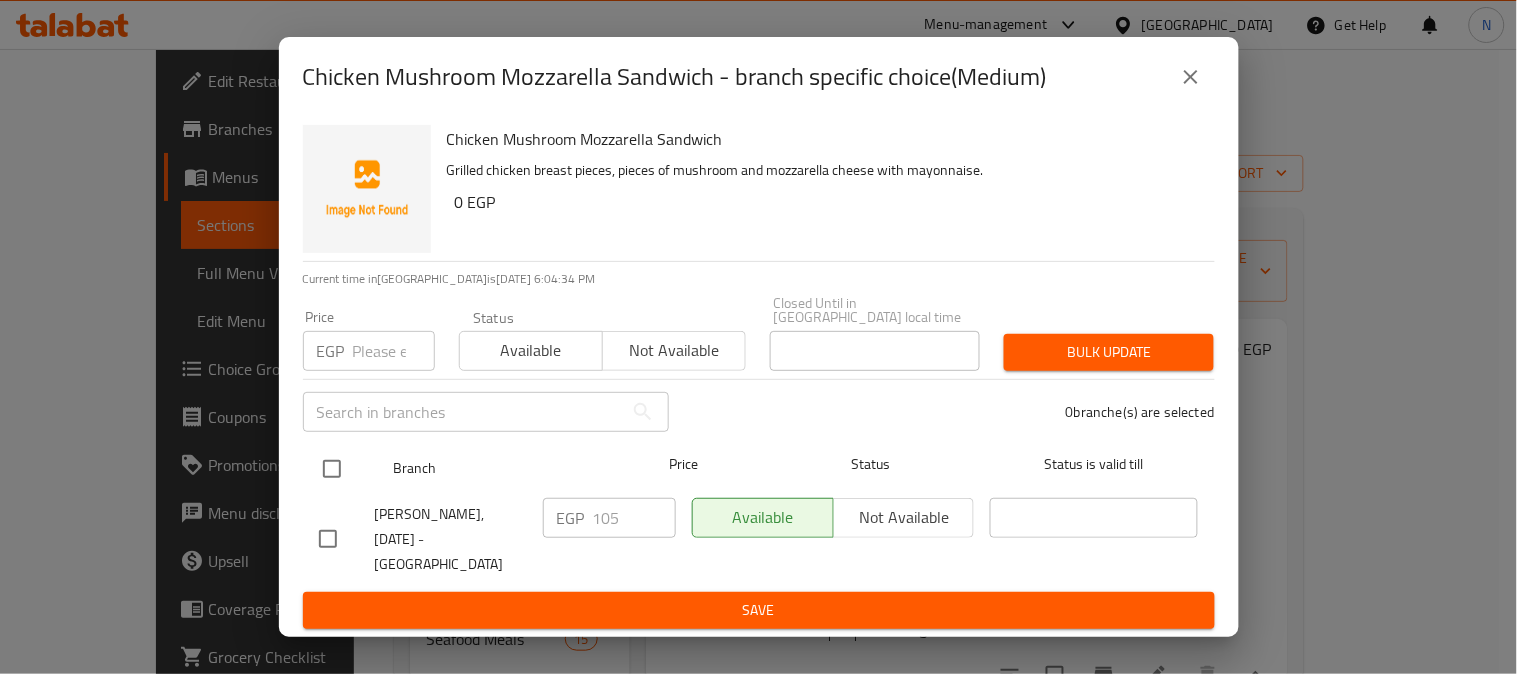 click at bounding box center [332, 469] 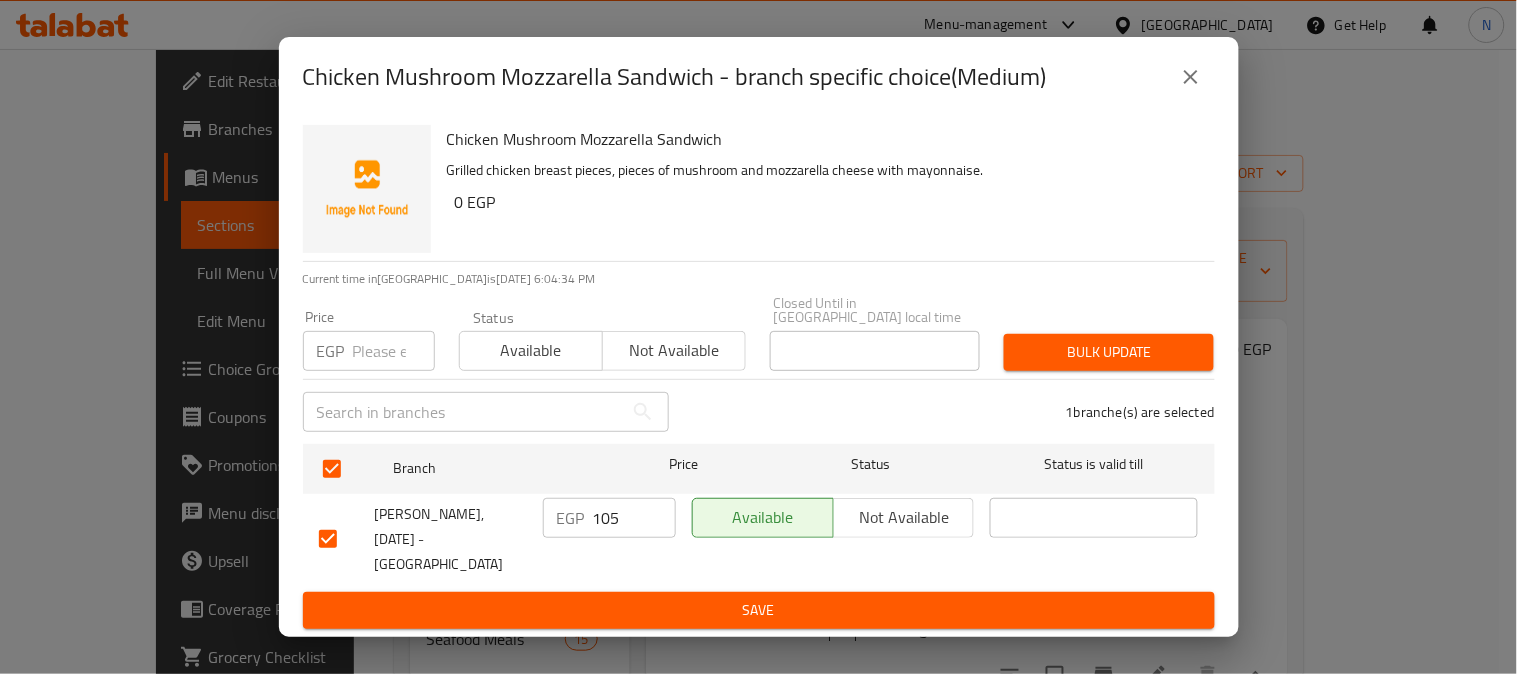 click on "105" at bounding box center (634, 518) 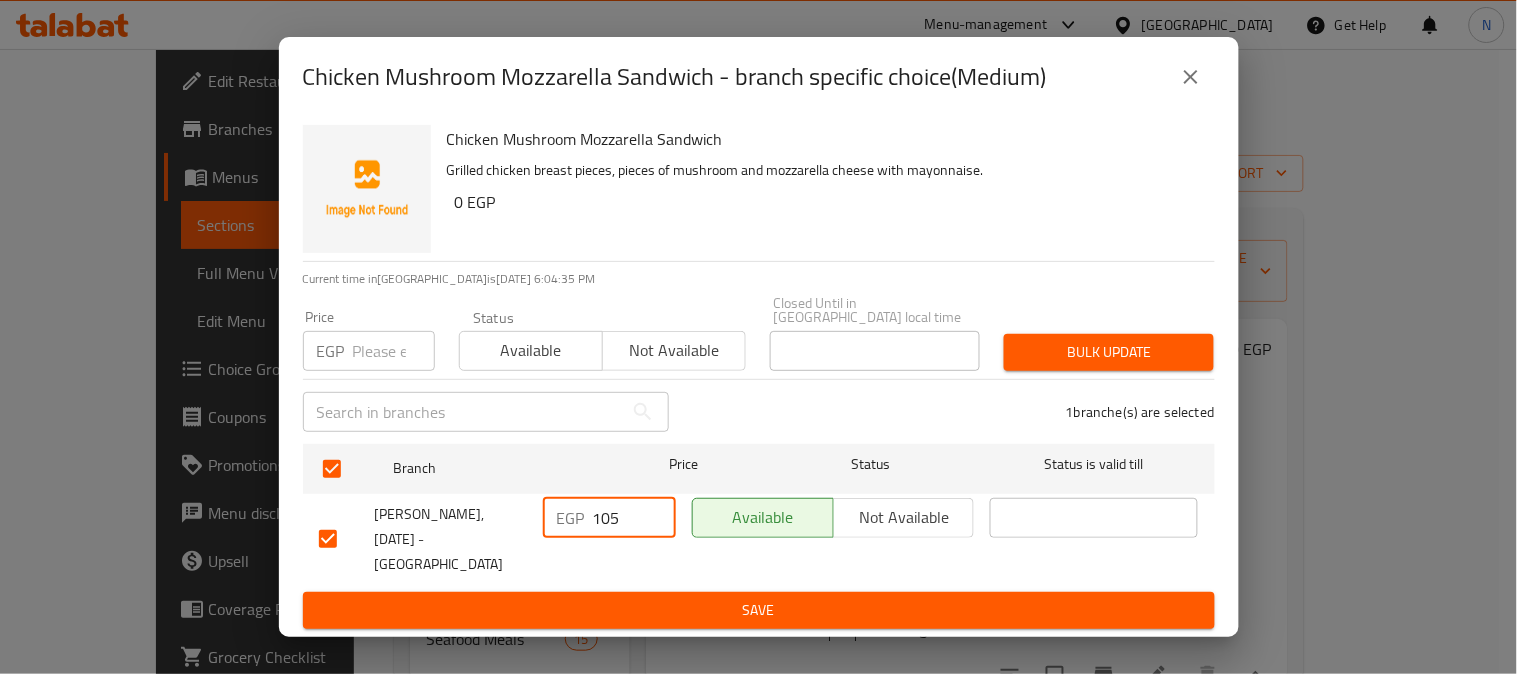 click on "105" at bounding box center [634, 518] 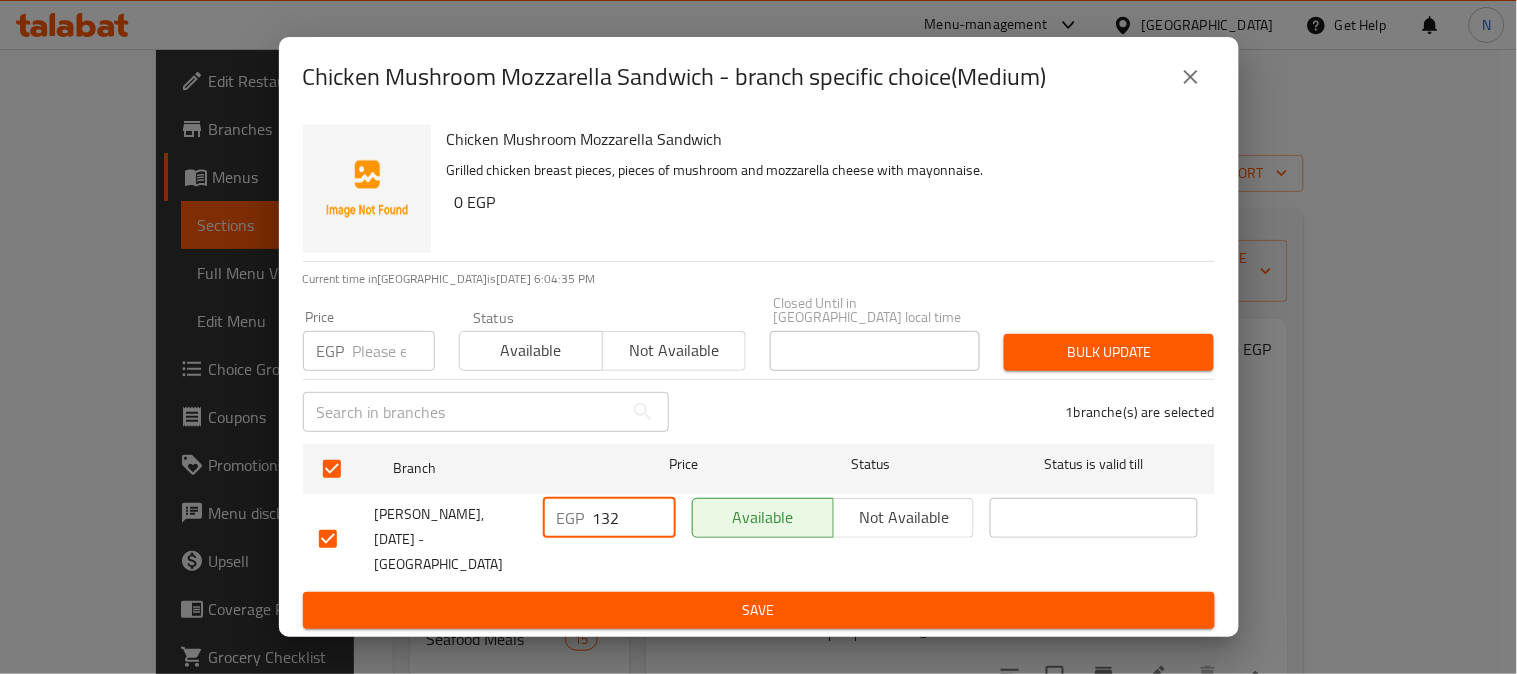 type on "132" 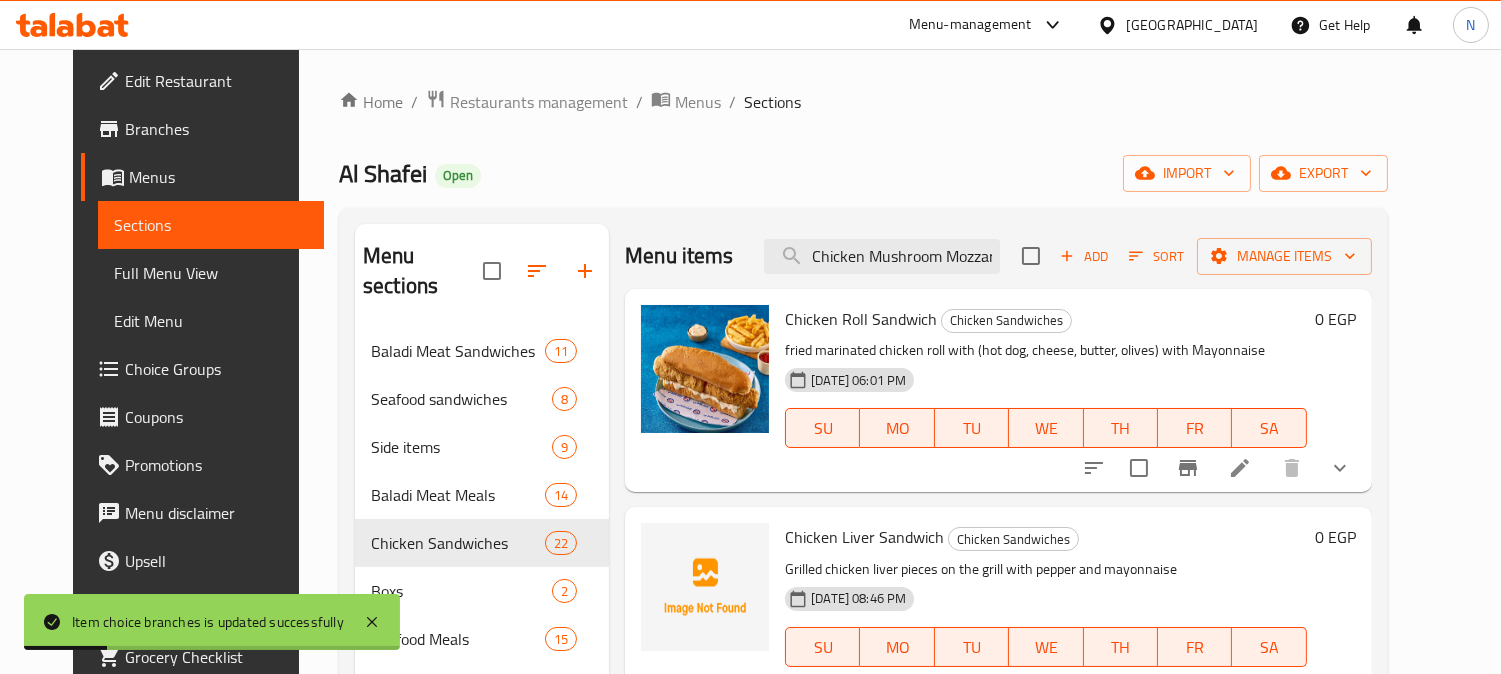 scroll, scrollTop: 0, scrollLeft: 94, axis: horizontal 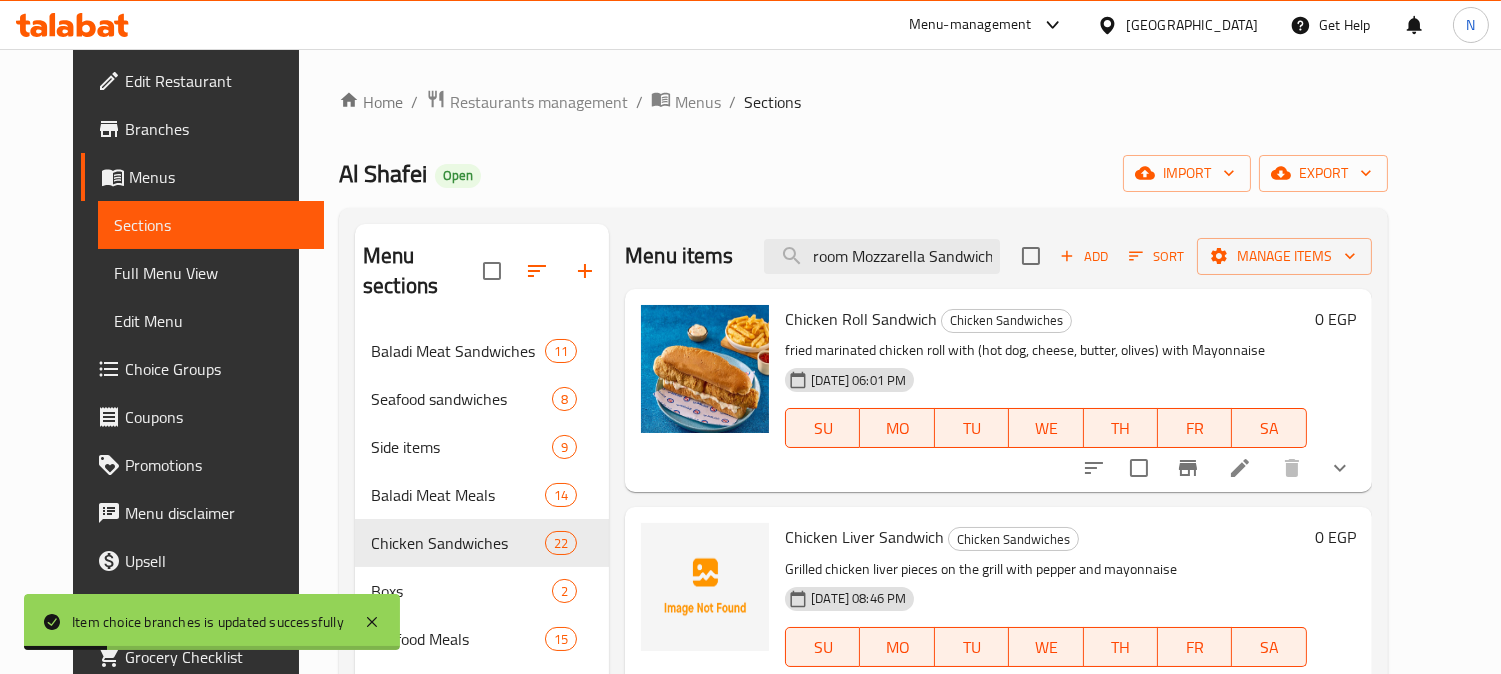drag, startPoint x: 984, startPoint y: 260, endPoint x: 1078, endPoint y: 285, distance: 97.26767 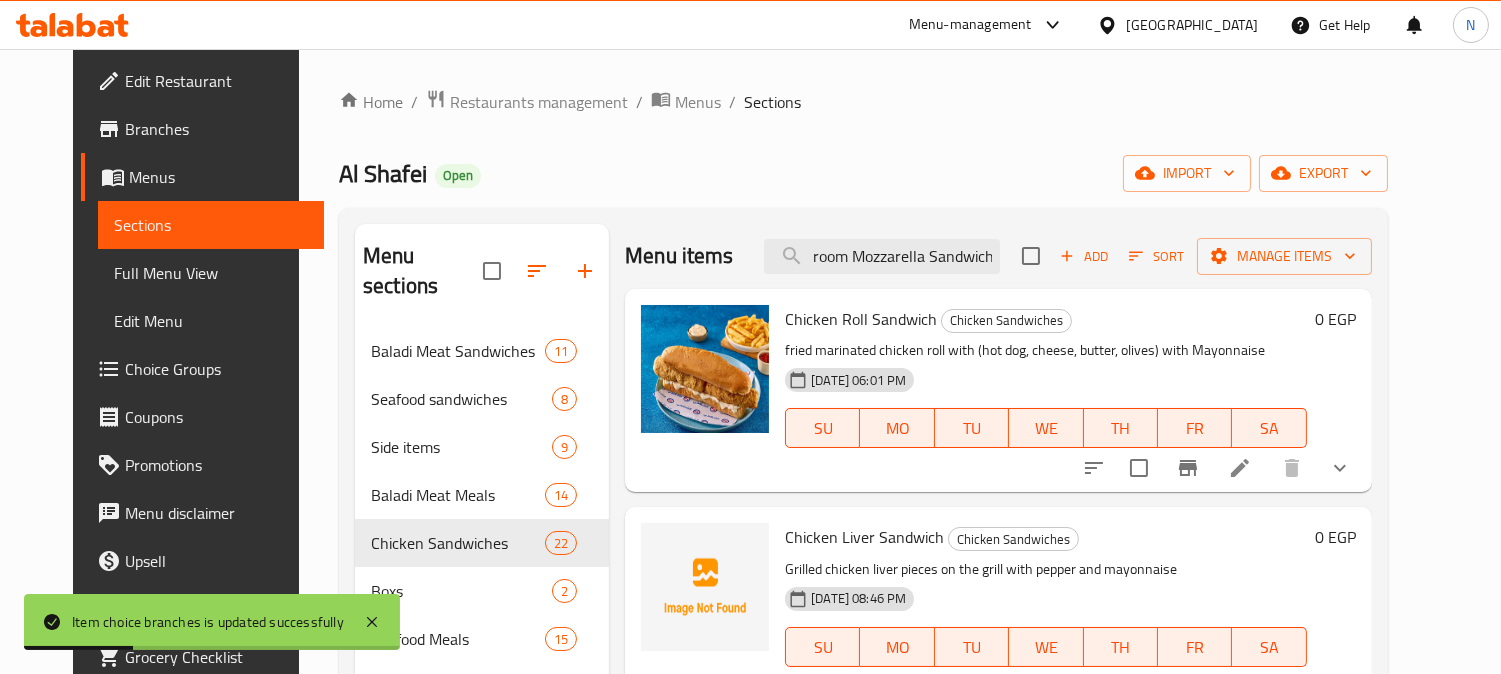click on "Menu items Chicken Mushroom Mozzarella Sandwich Add Sort Manage items" at bounding box center (998, 256) 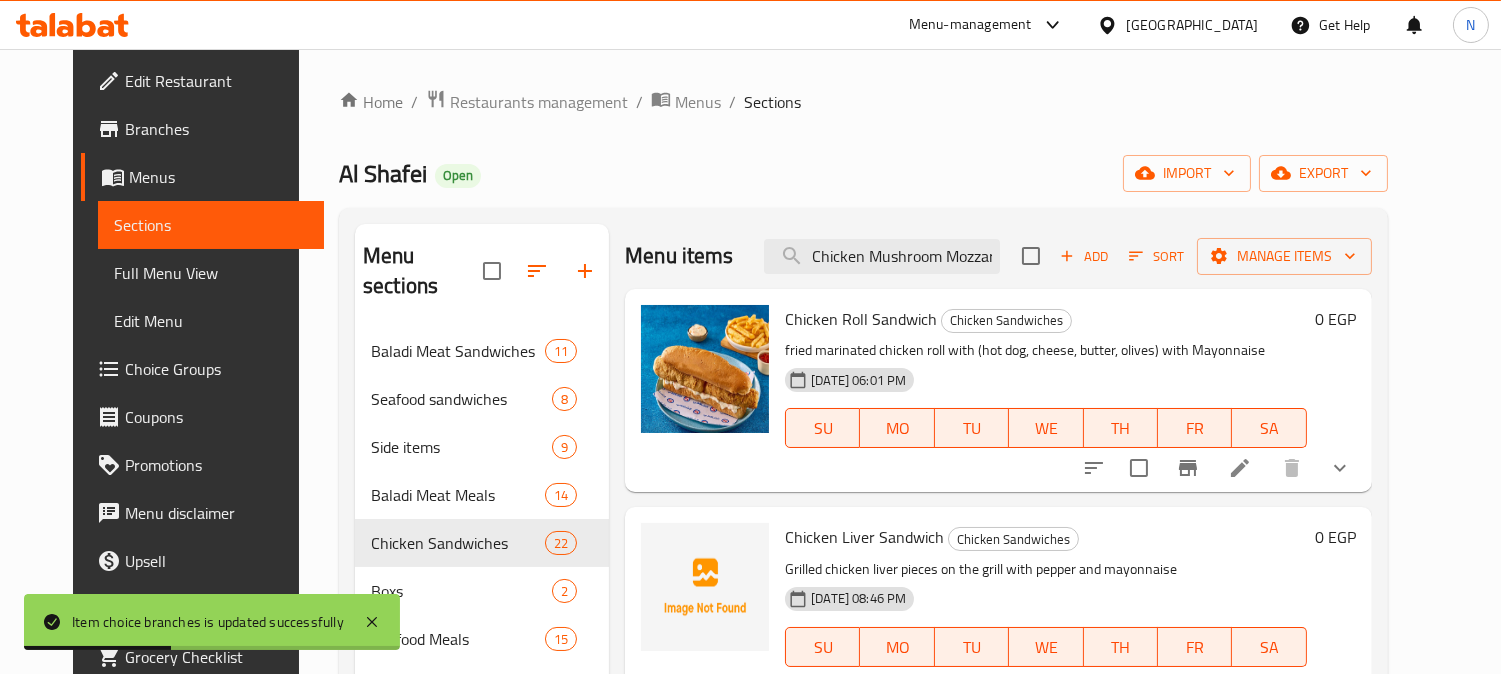 scroll, scrollTop: 0, scrollLeft: 94, axis: horizontal 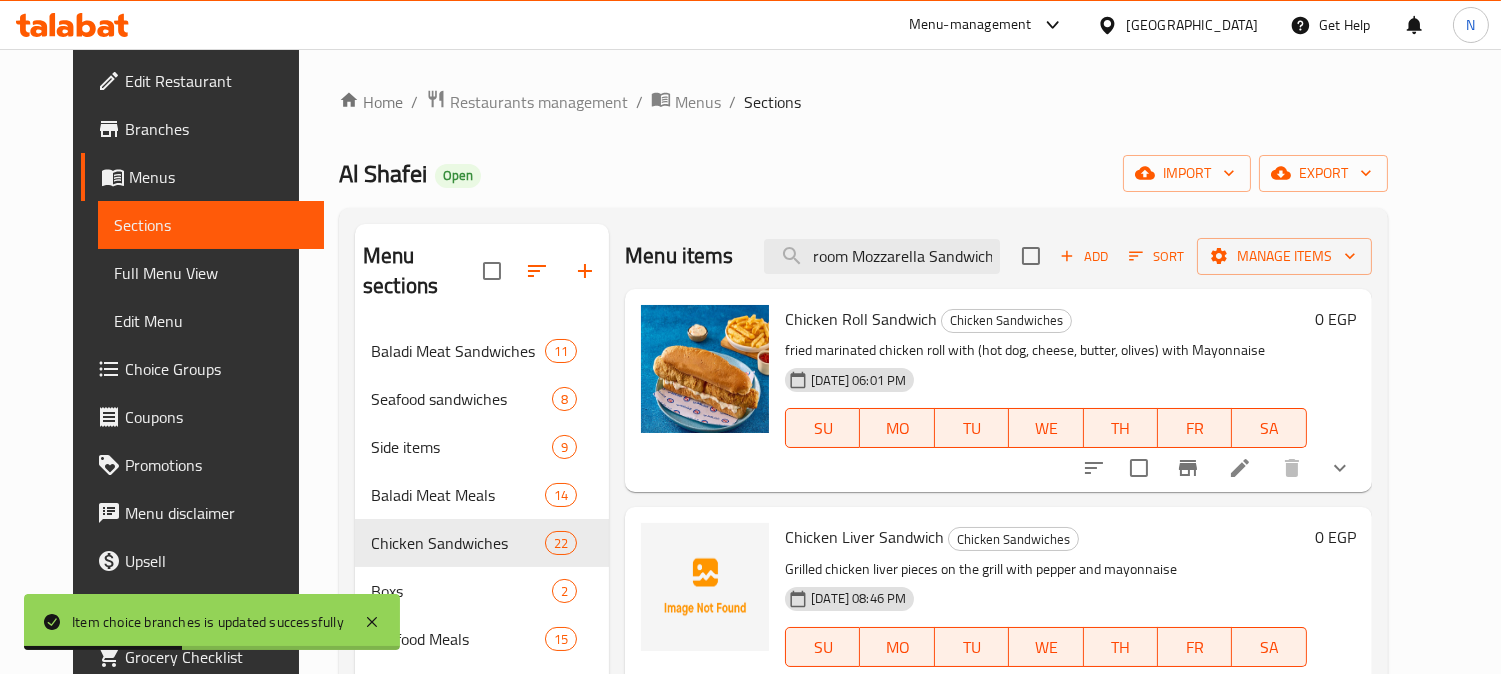 drag, startPoint x: 983, startPoint y: 250, endPoint x: 1046, endPoint y: 270, distance: 66.09841 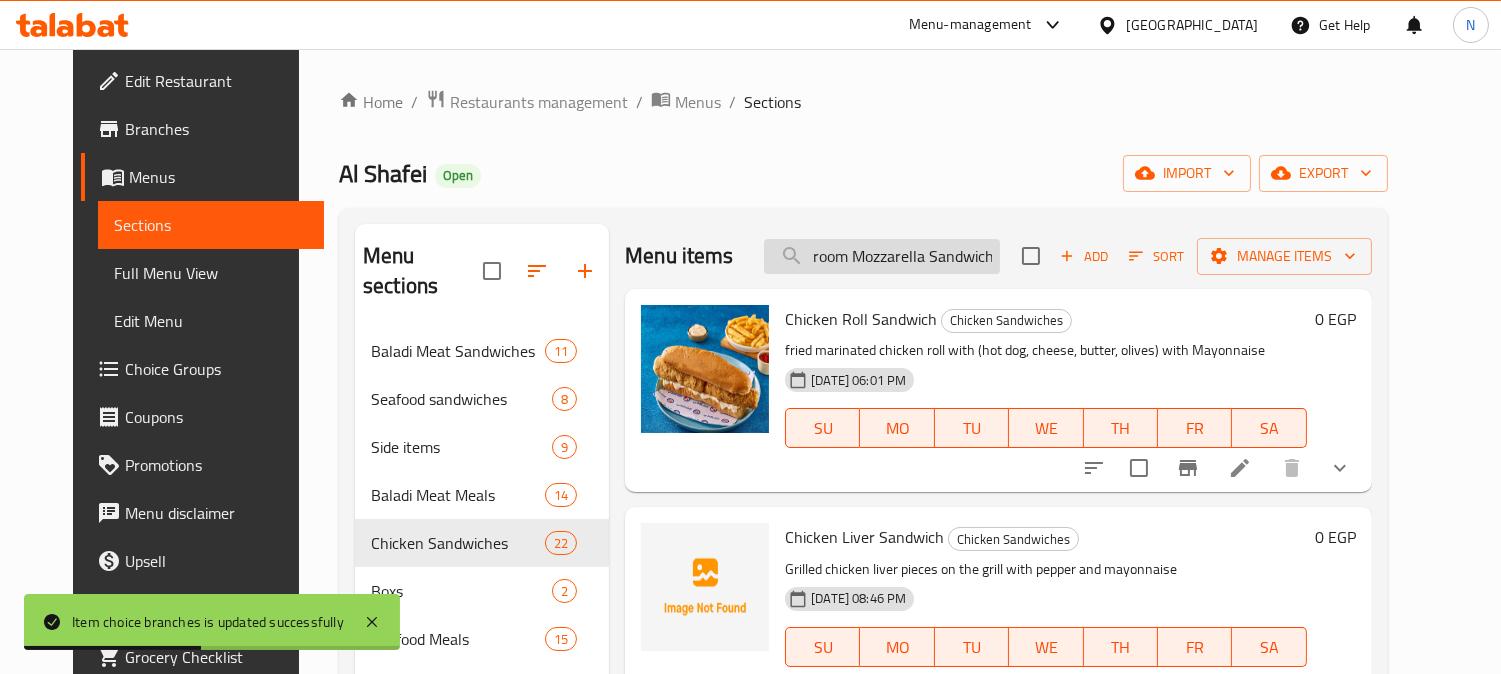 click on "Chicken Mushroom Mozzarella Sandwich" at bounding box center [882, 256] 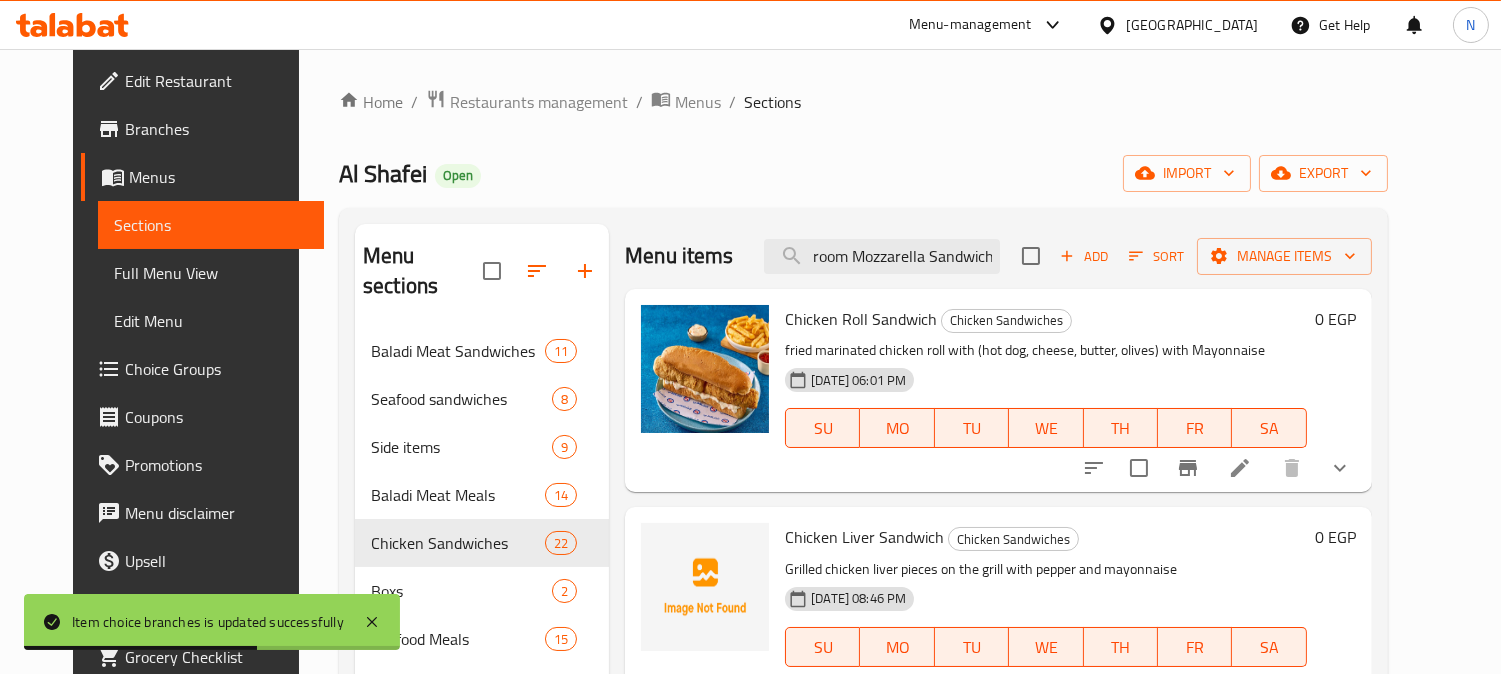 drag, startPoint x: 936, startPoint y: 262, endPoint x: 1092, endPoint y: 313, distance: 164.12495 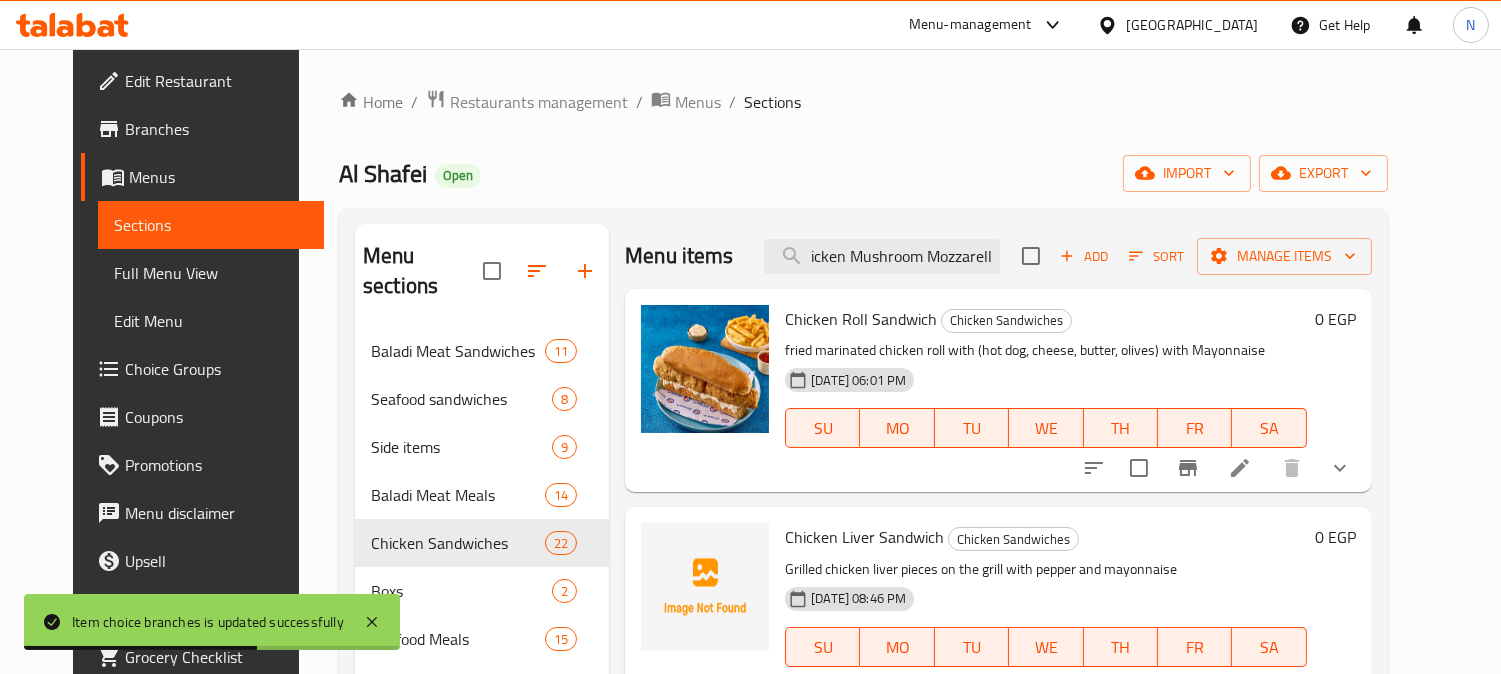 scroll, scrollTop: 0, scrollLeft: 18, axis: horizontal 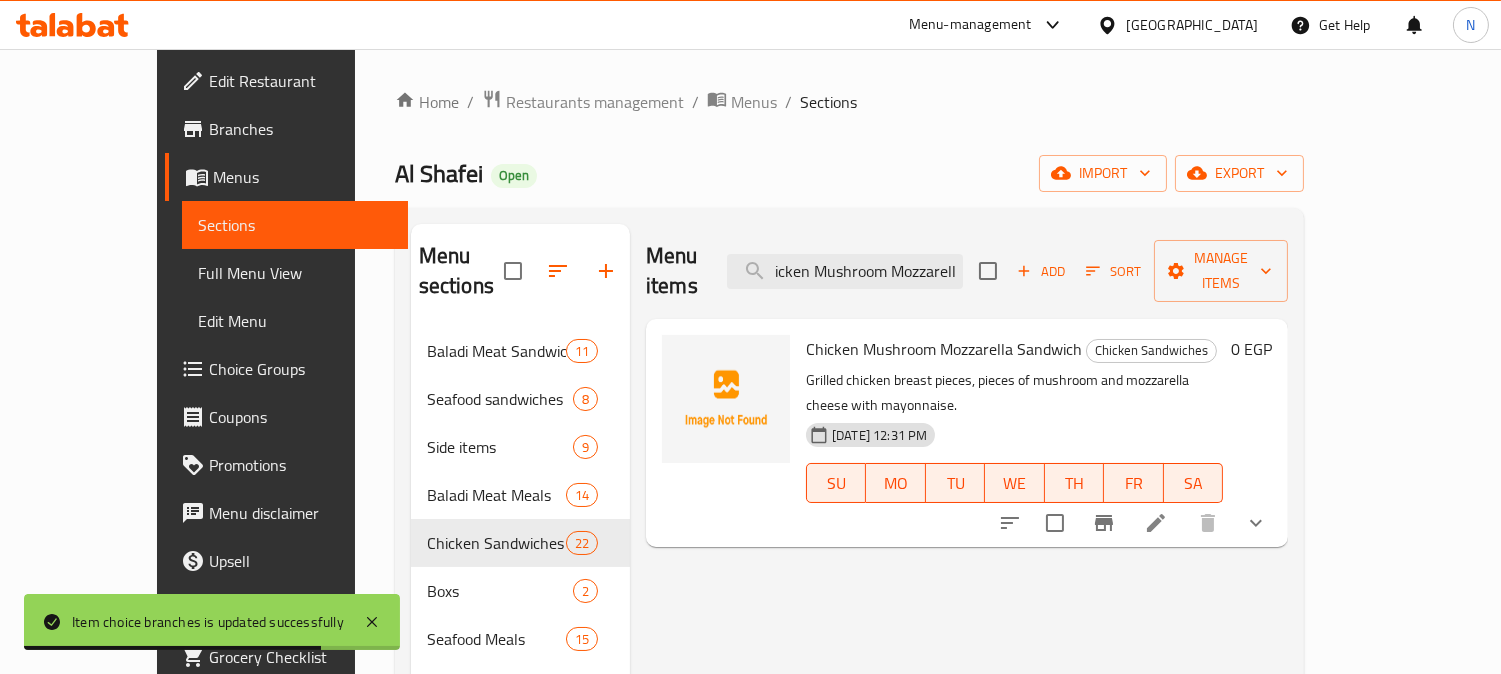 type on "Chicken Mushroom Mozzarell" 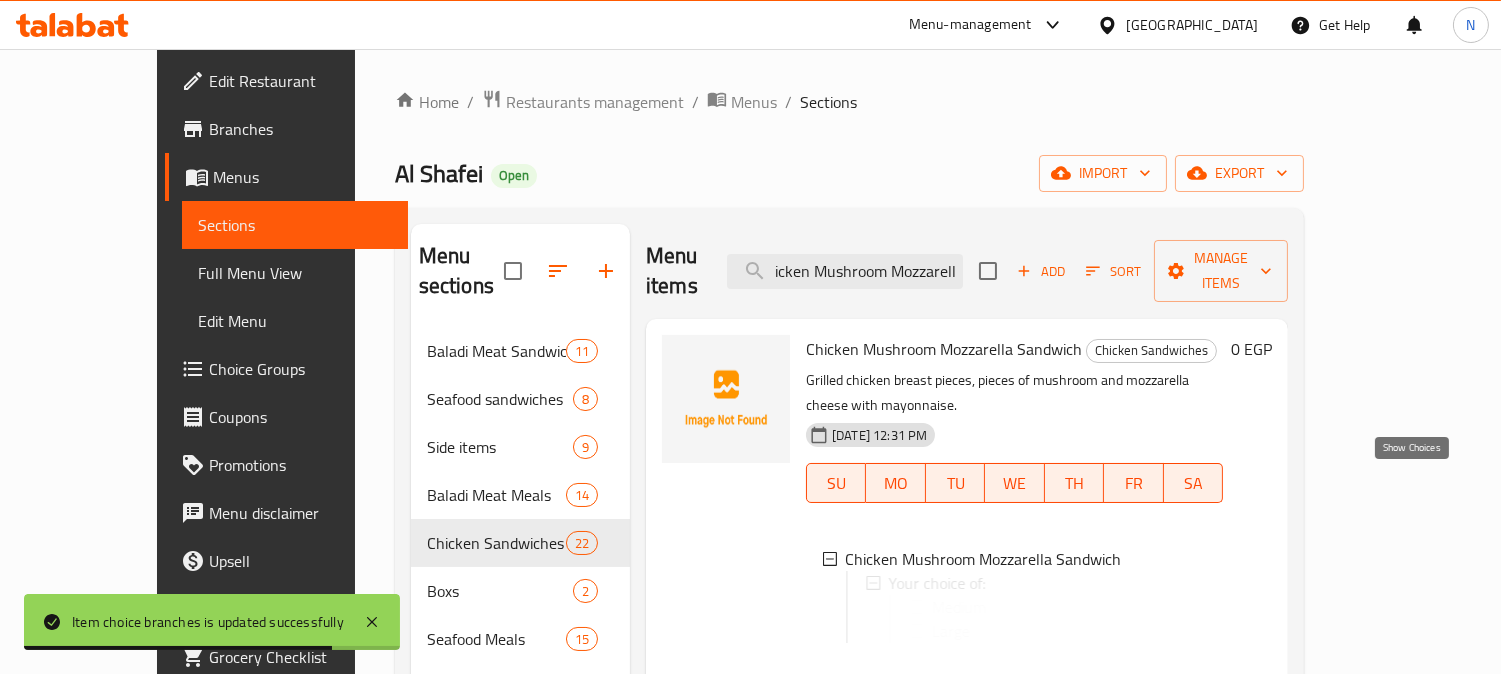scroll, scrollTop: 0, scrollLeft: 0, axis: both 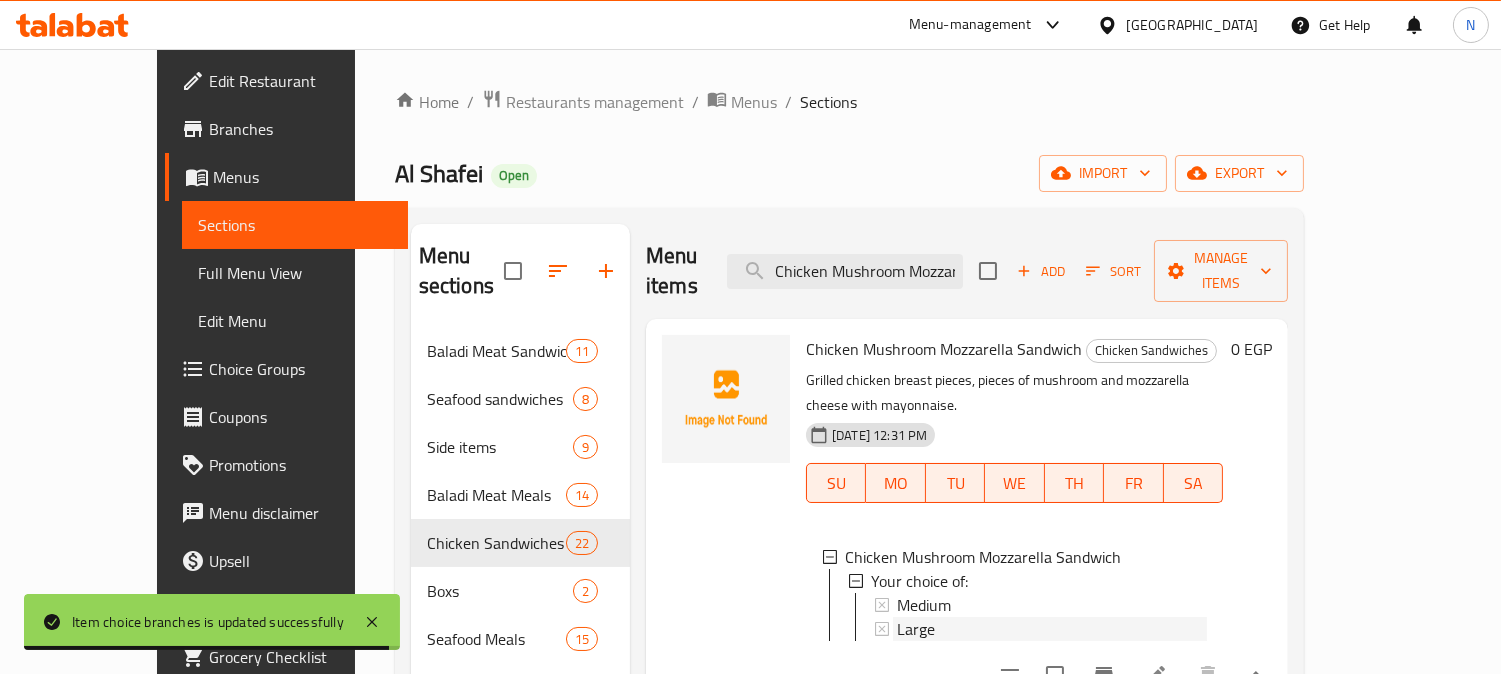 click on "Large" at bounding box center (916, 629) 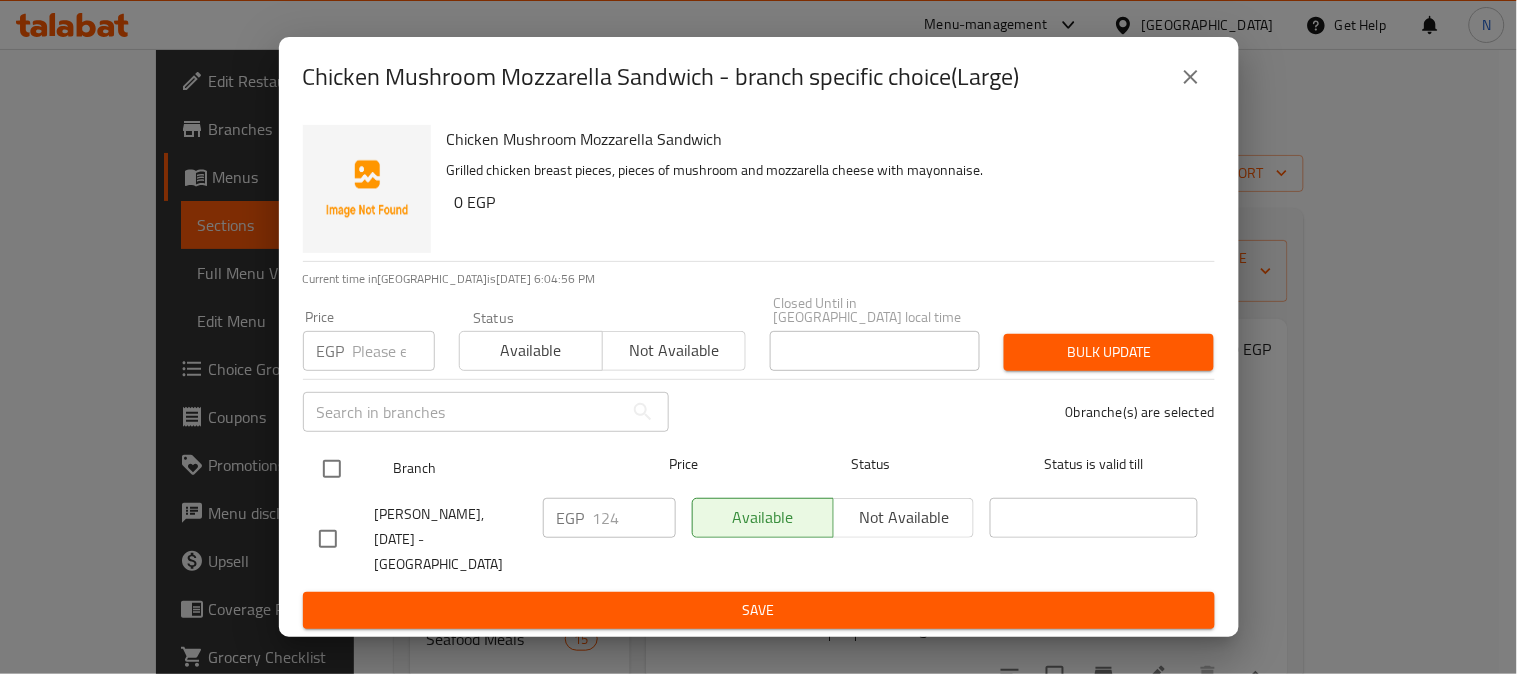 click at bounding box center (332, 469) 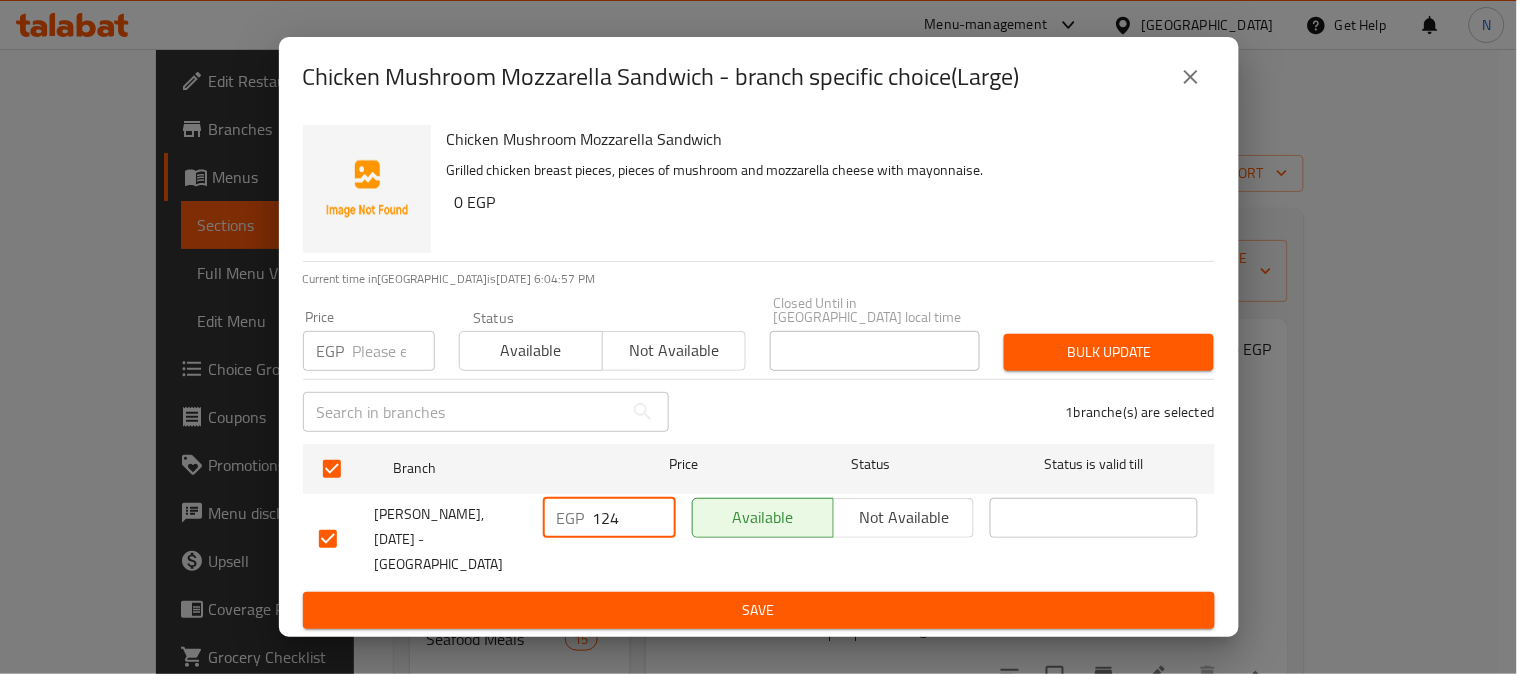 click on "124" at bounding box center (634, 518) 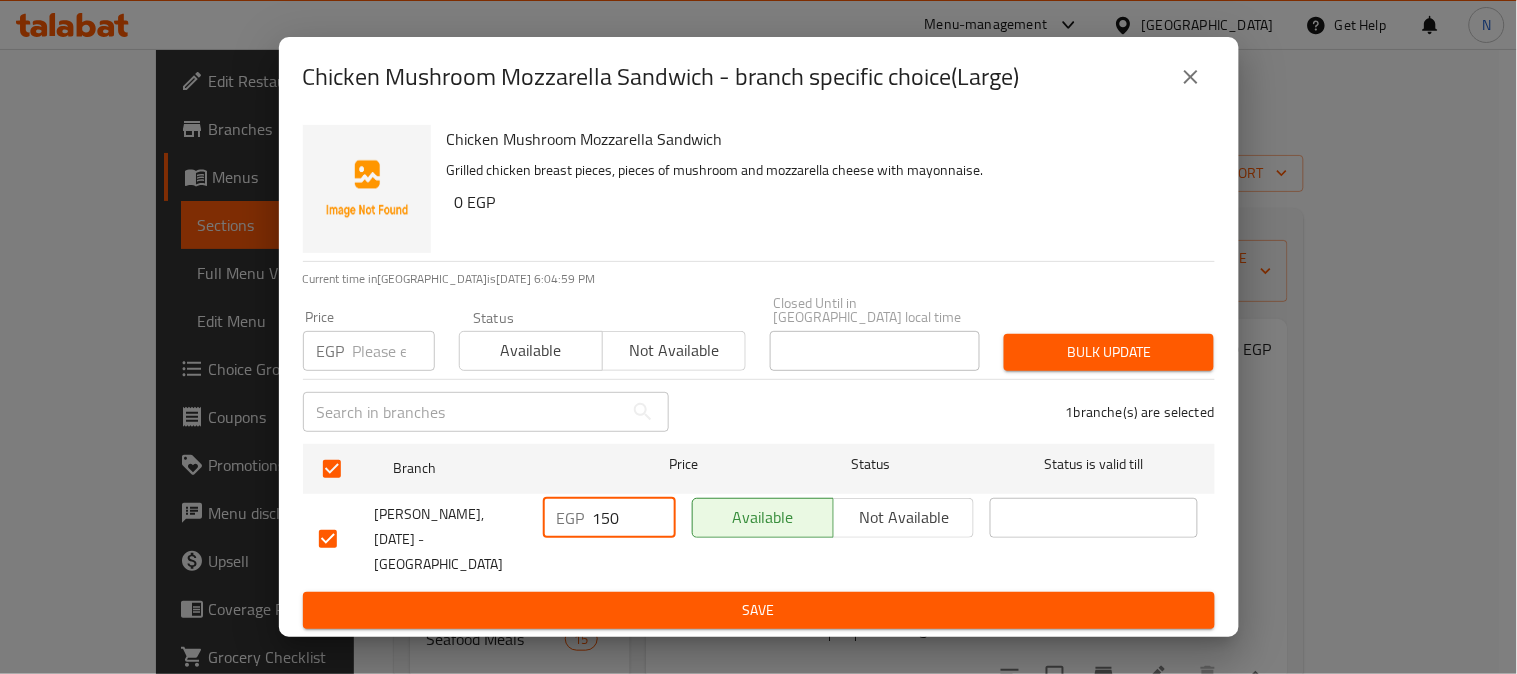type on "150" 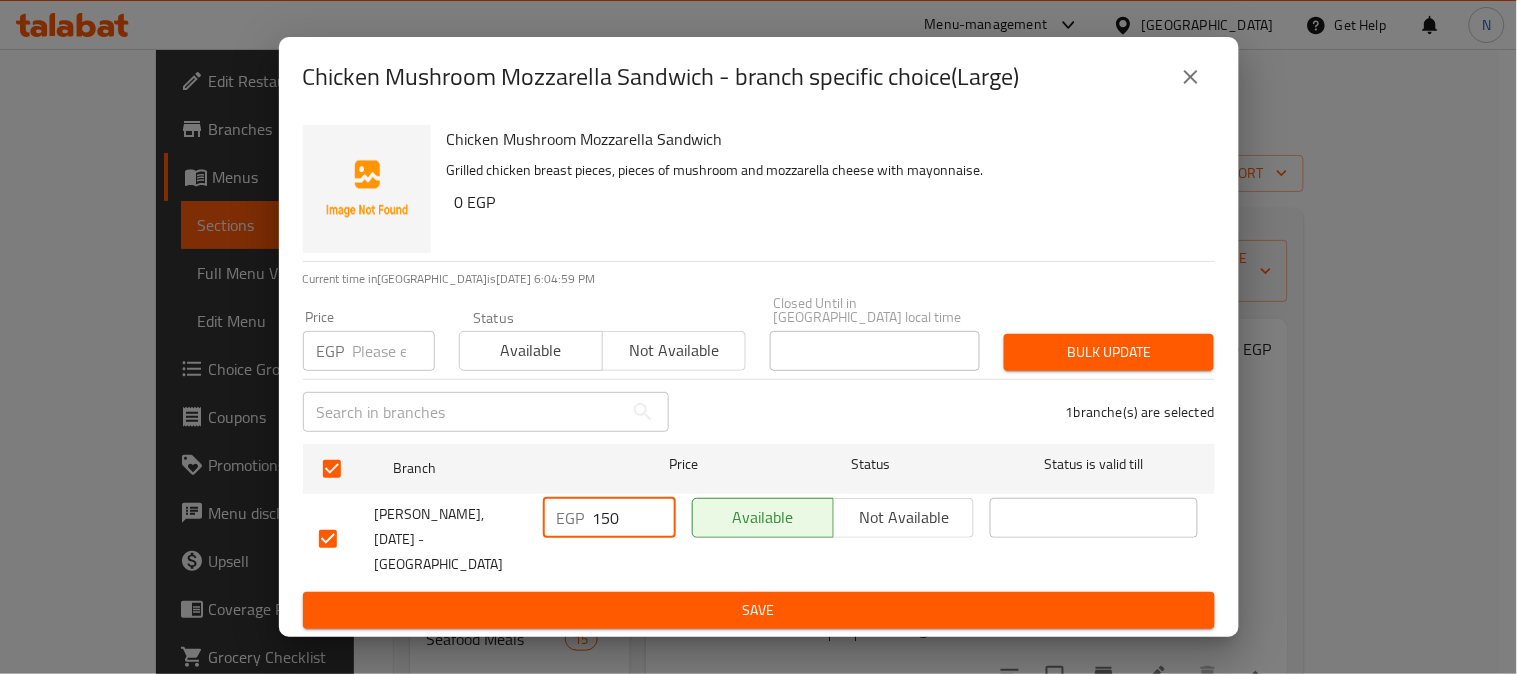 click on "Save" at bounding box center [759, 610] 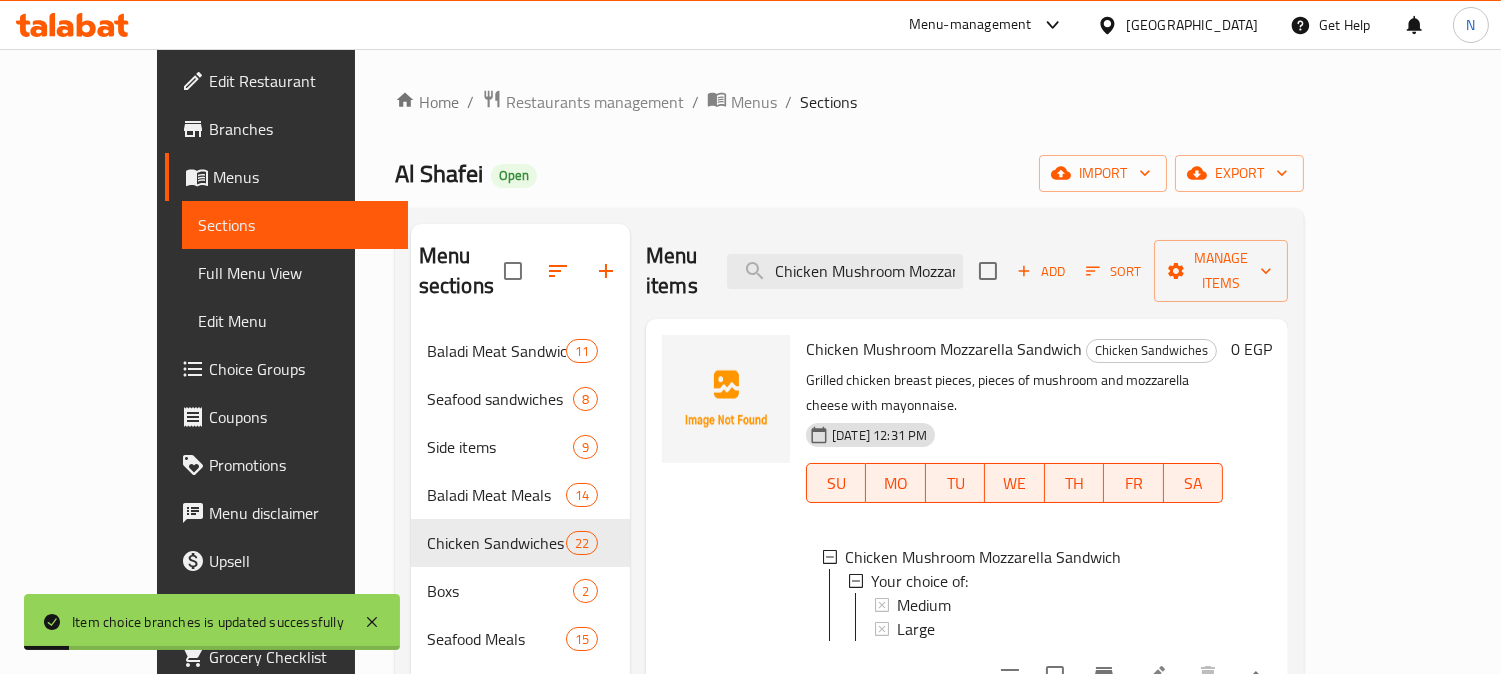 click on "Full Menu View" at bounding box center [295, 273] 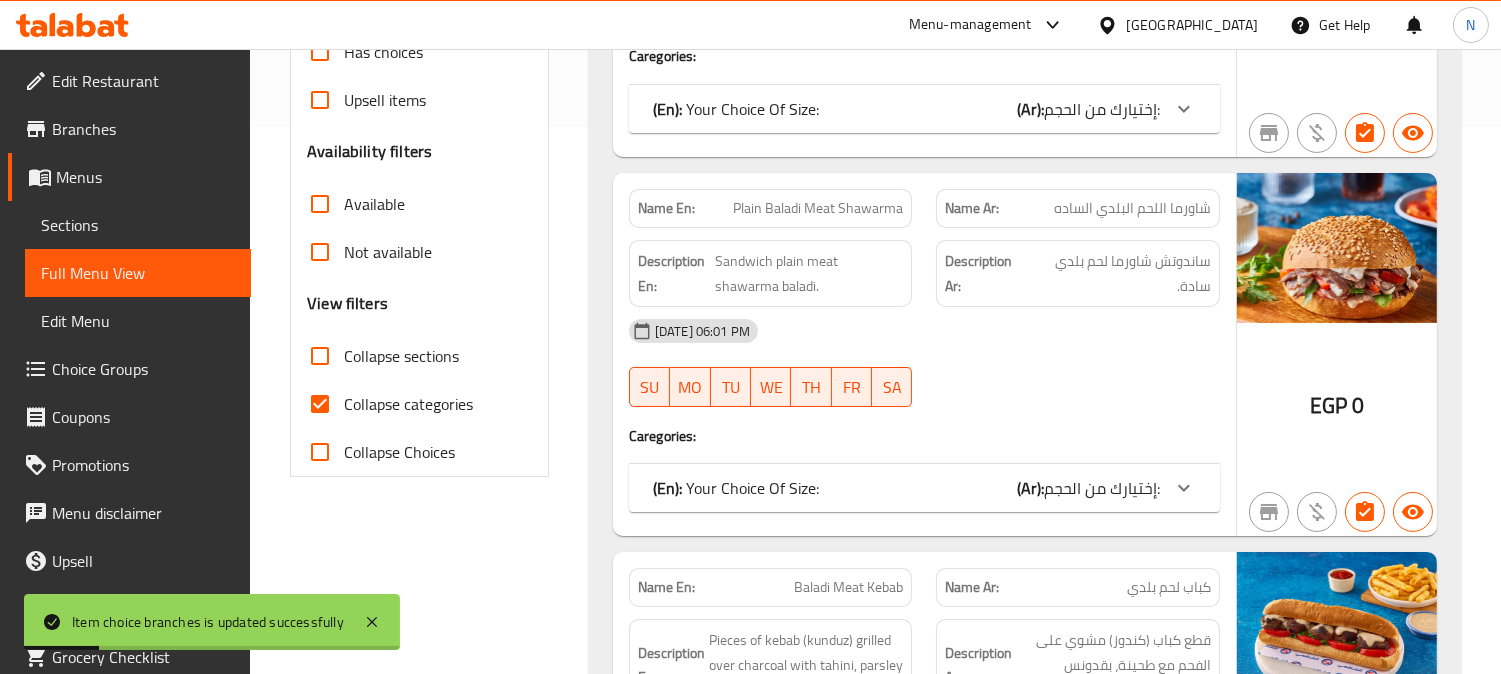 scroll, scrollTop: 555, scrollLeft: 0, axis: vertical 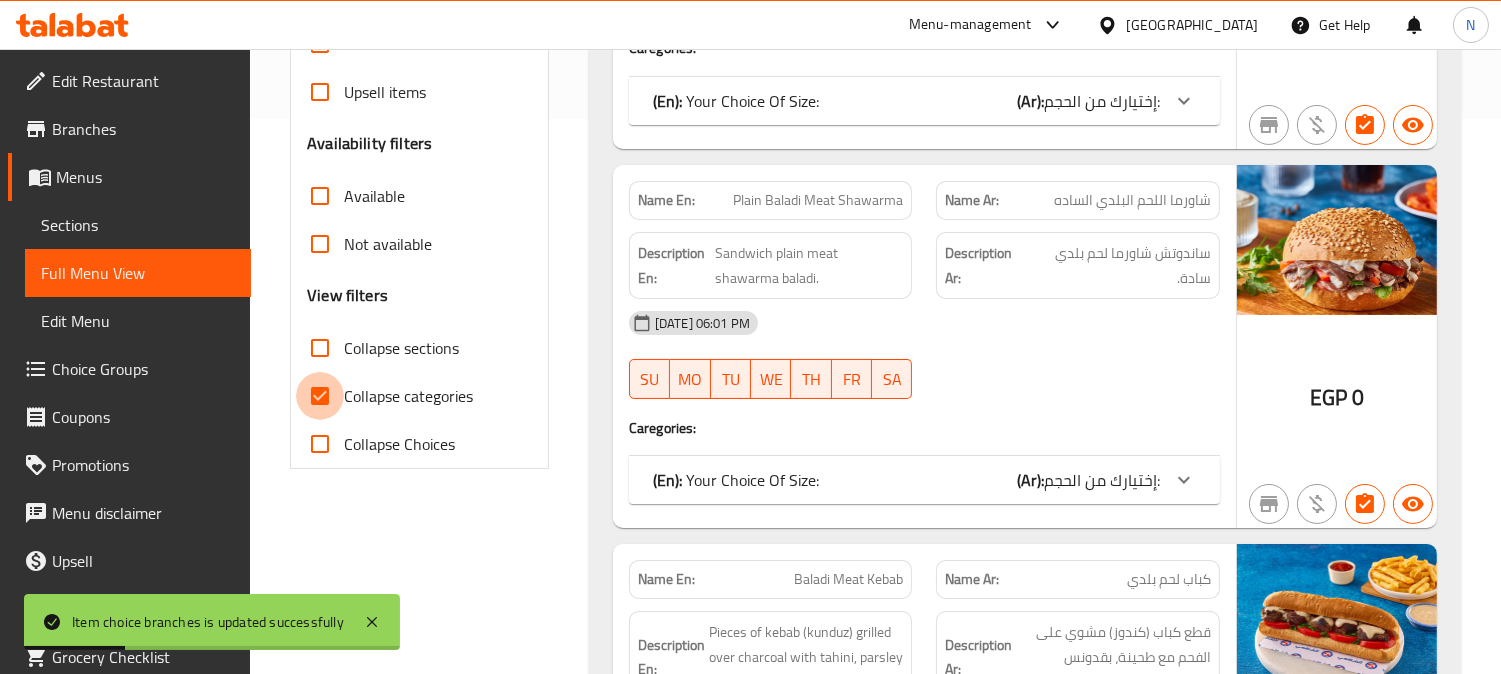 click on "Collapse categories" at bounding box center [320, 396] 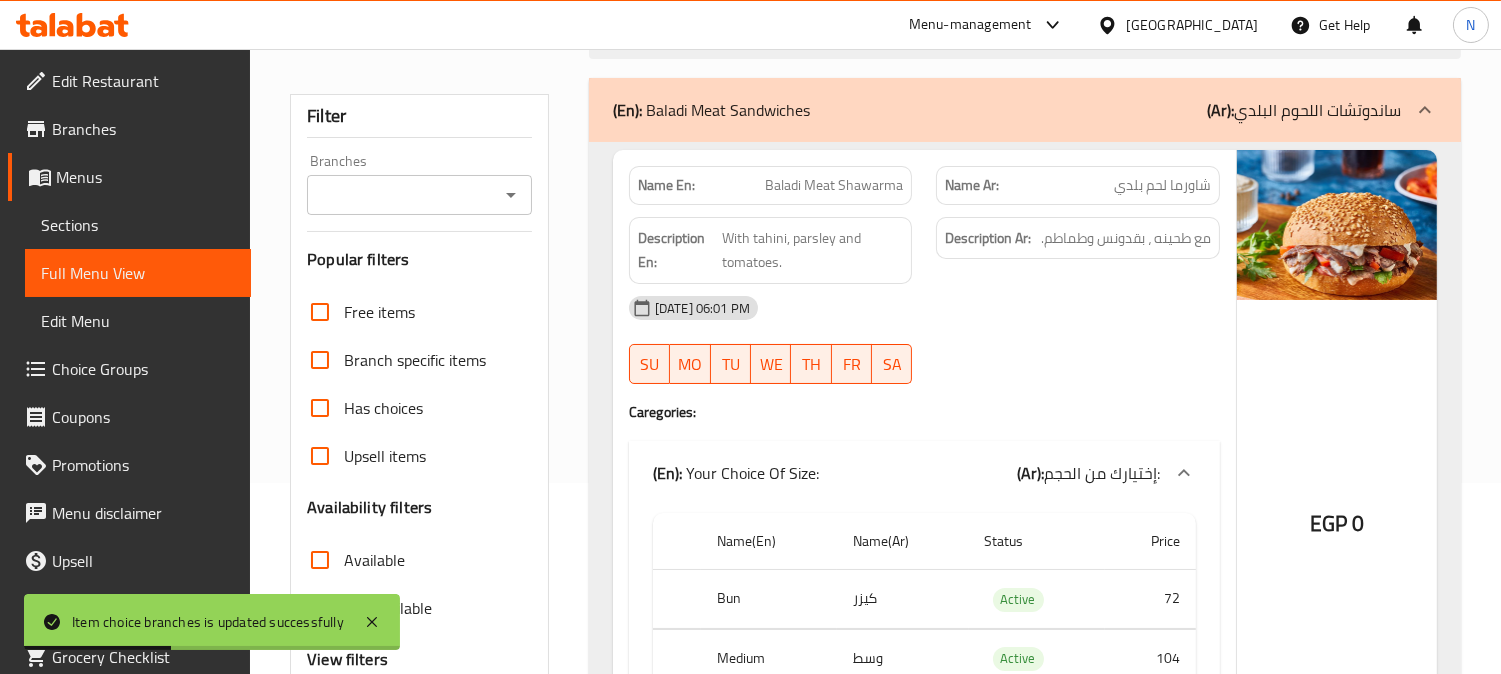 scroll, scrollTop: 0, scrollLeft: 0, axis: both 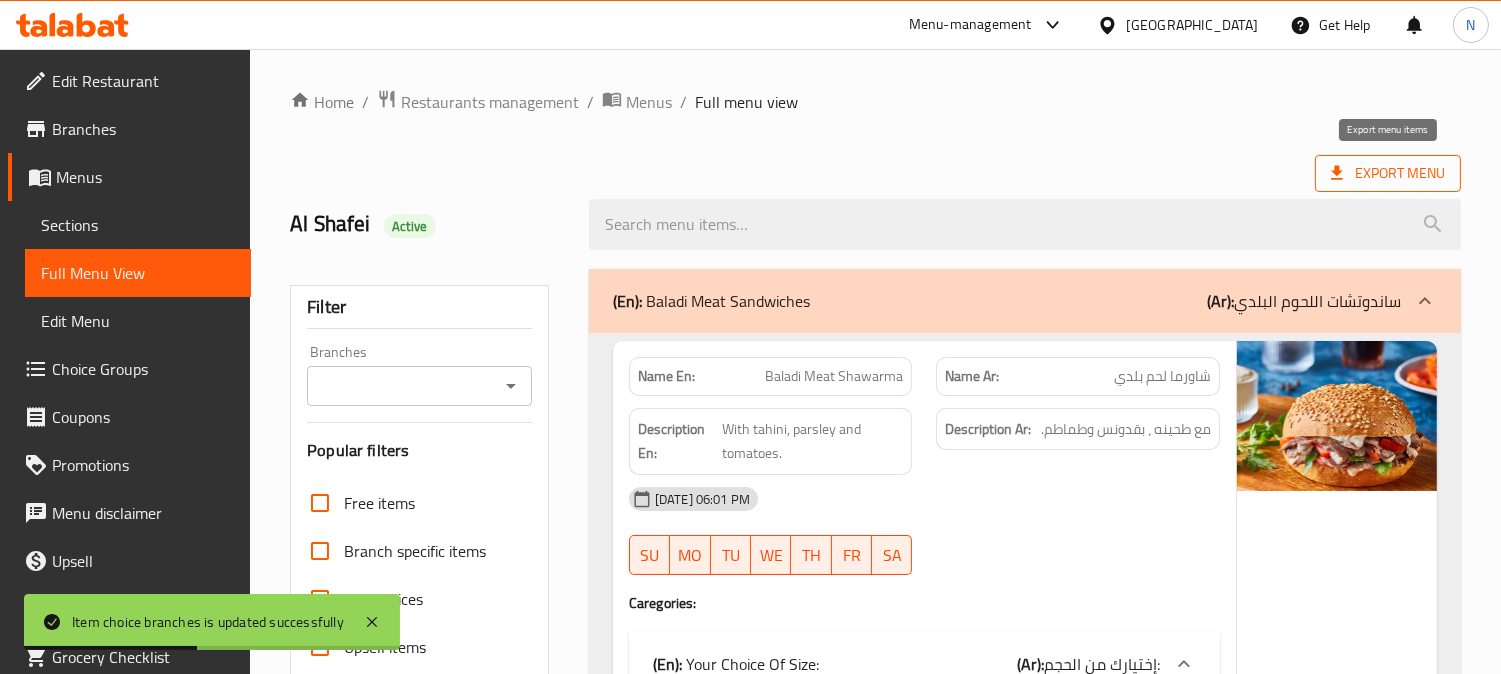 click on "Export Menu" at bounding box center (1388, 173) 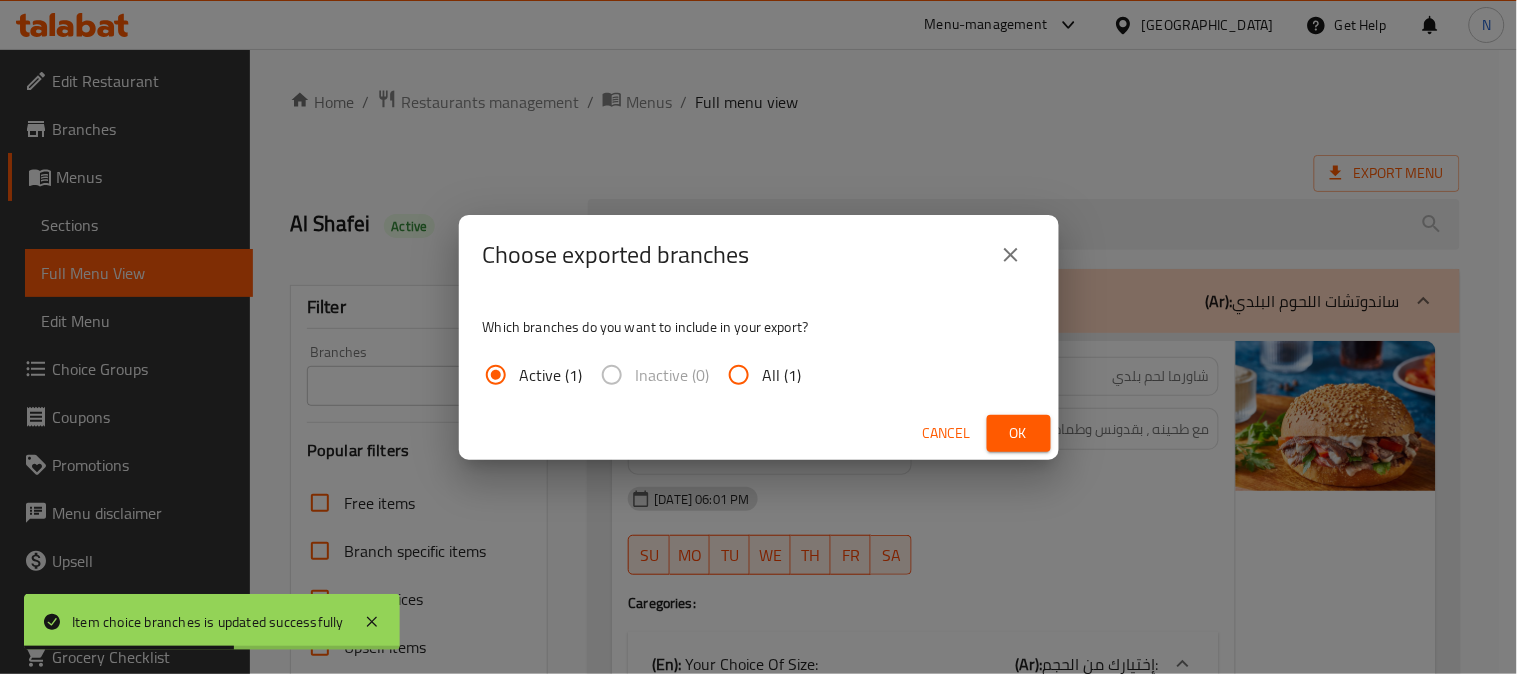 click on "All (1)" at bounding box center [782, 375] 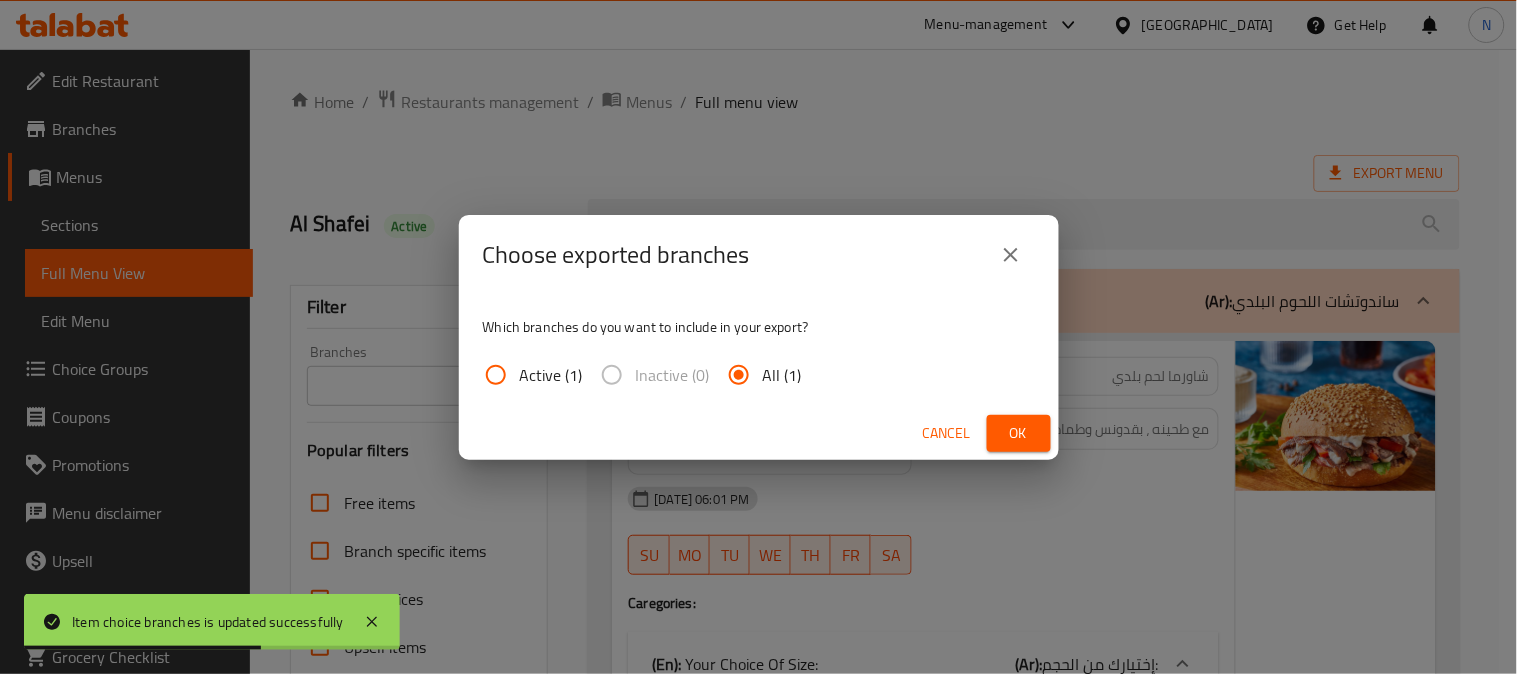 click on "Ok" at bounding box center (1019, 433) 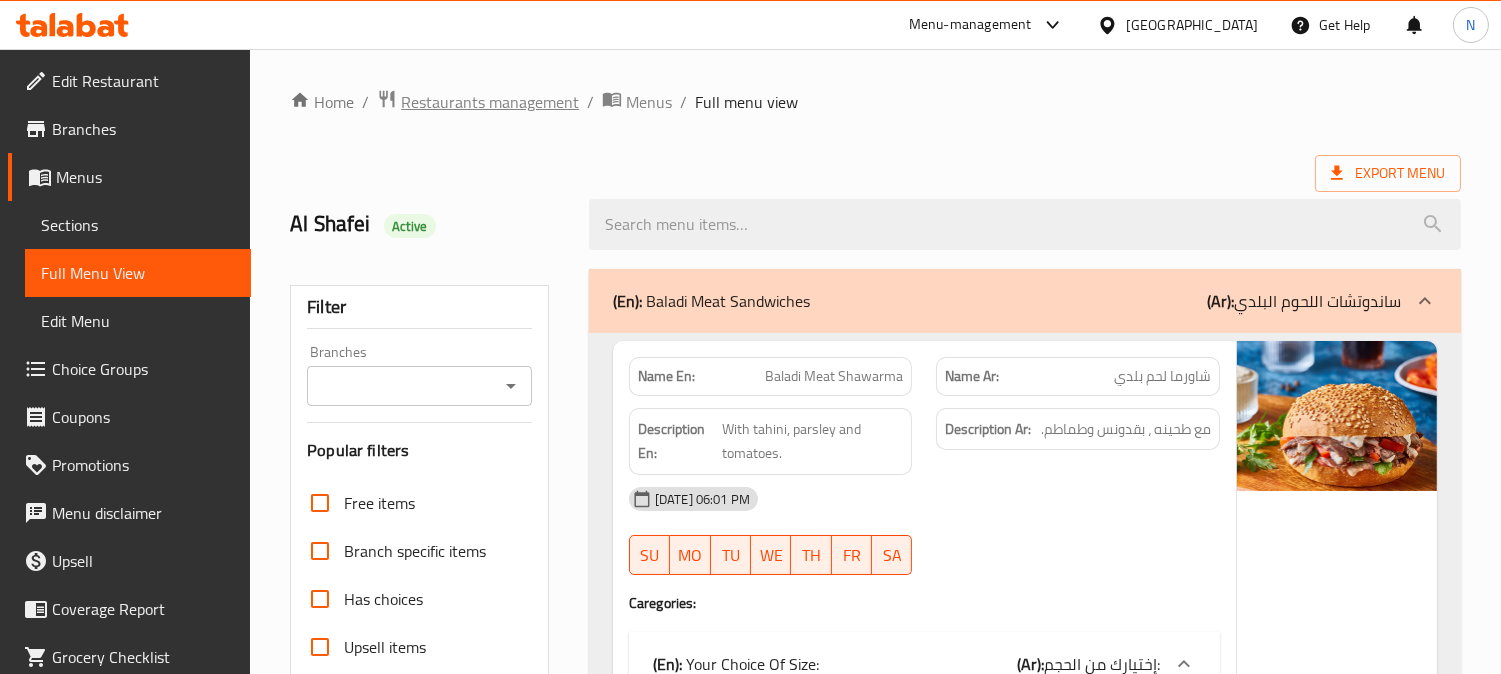 click on "Restaurants management" at bounding box center [490, 102] 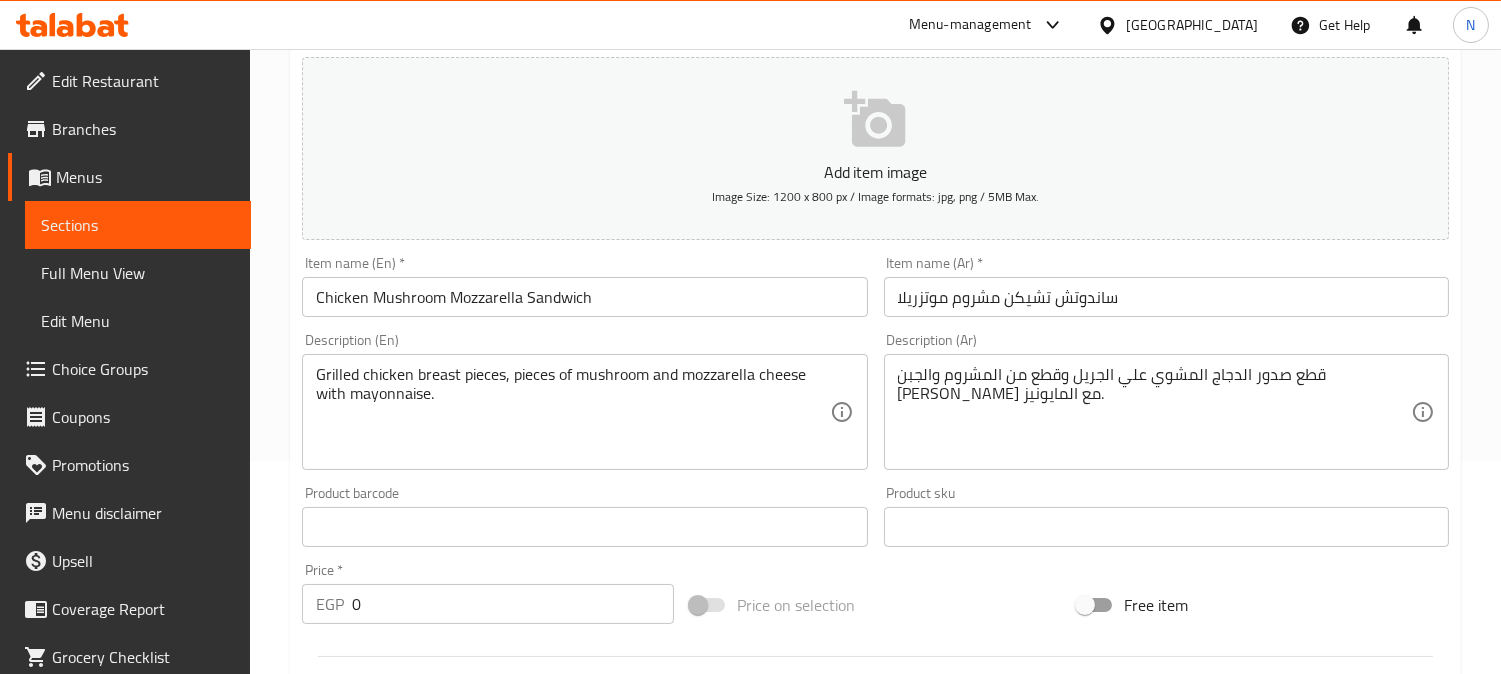 scroll, scrollTop: 222, scrollLeft: 0, axis: vertical 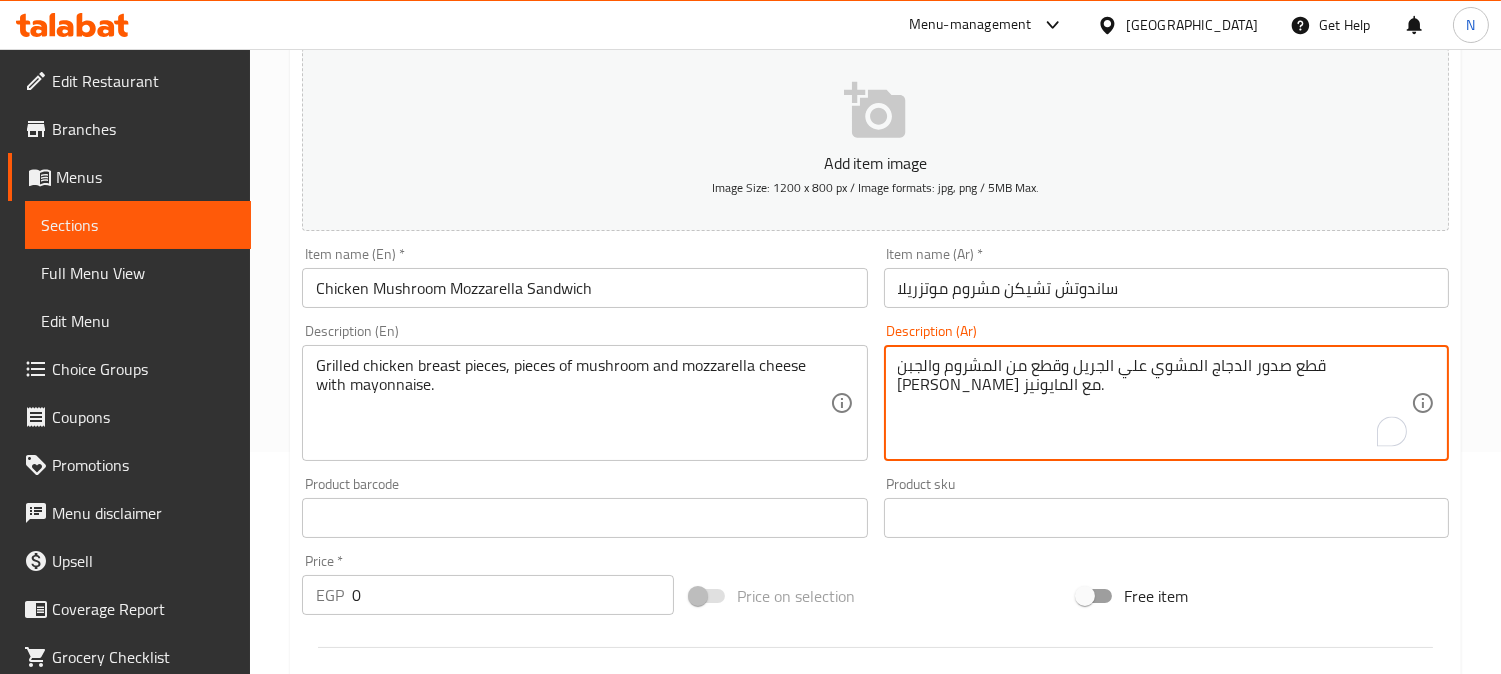 paste on "[URL][DOMAIN_NAME]" 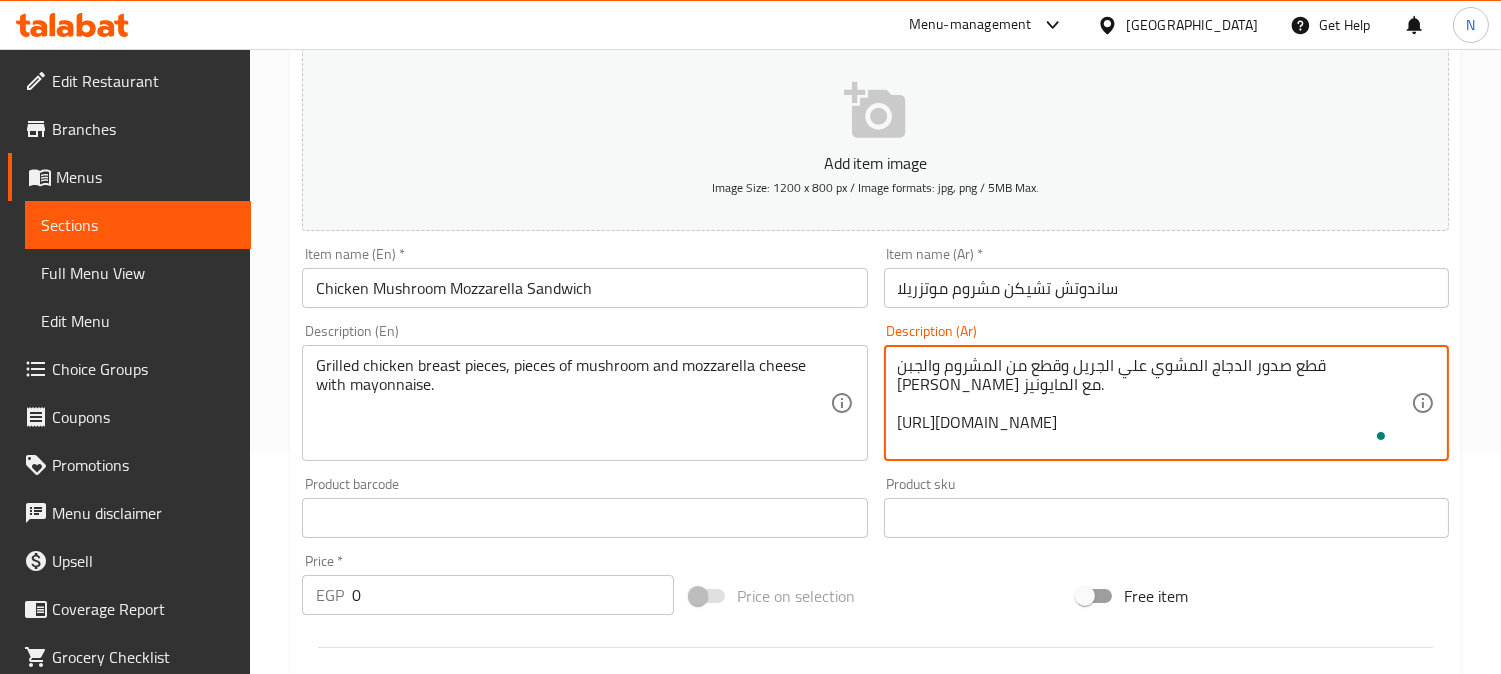 scroll, scrollTop: 24, scrollLeft: 0, axis: vertical 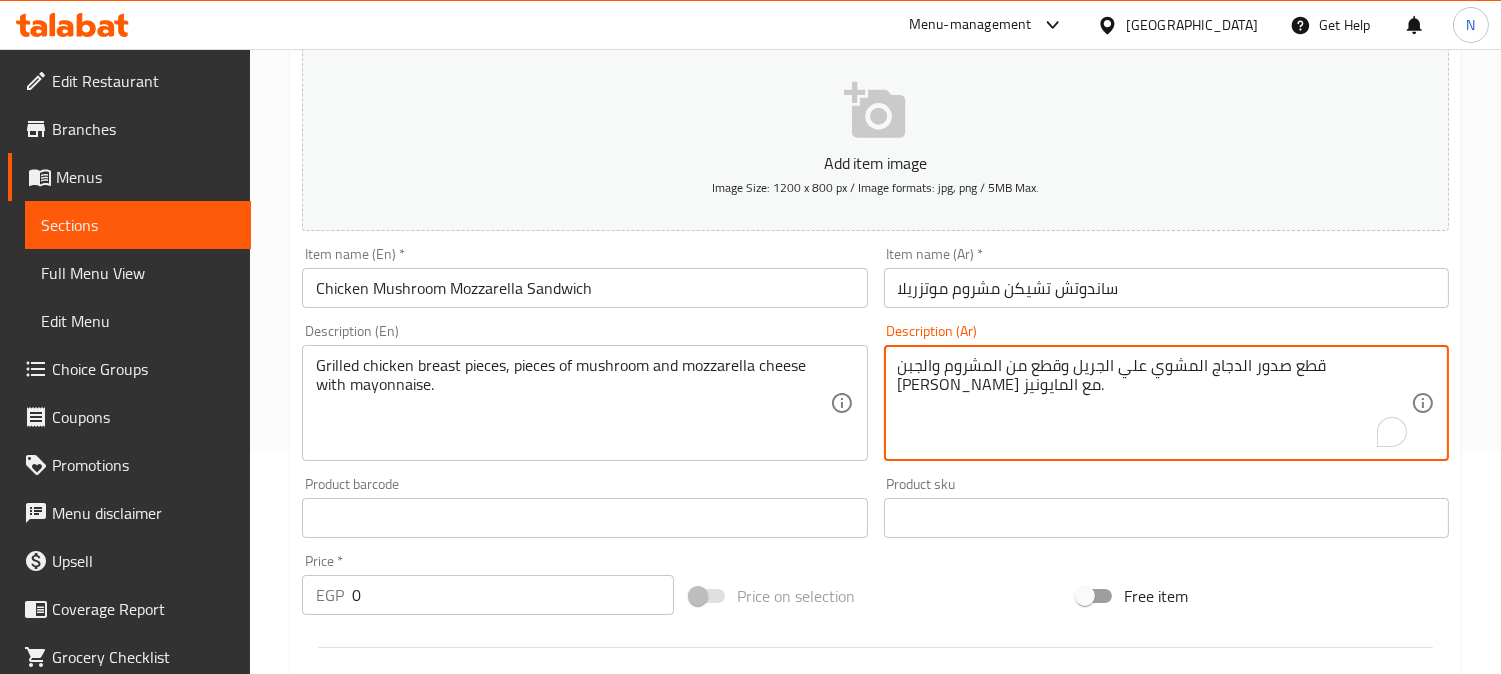 paste on "قطع صدور ور الـ الدجاج المشوي علي الجريل وقطع من المشروم والجبن [PERSON_NAME] مع المايونيز" 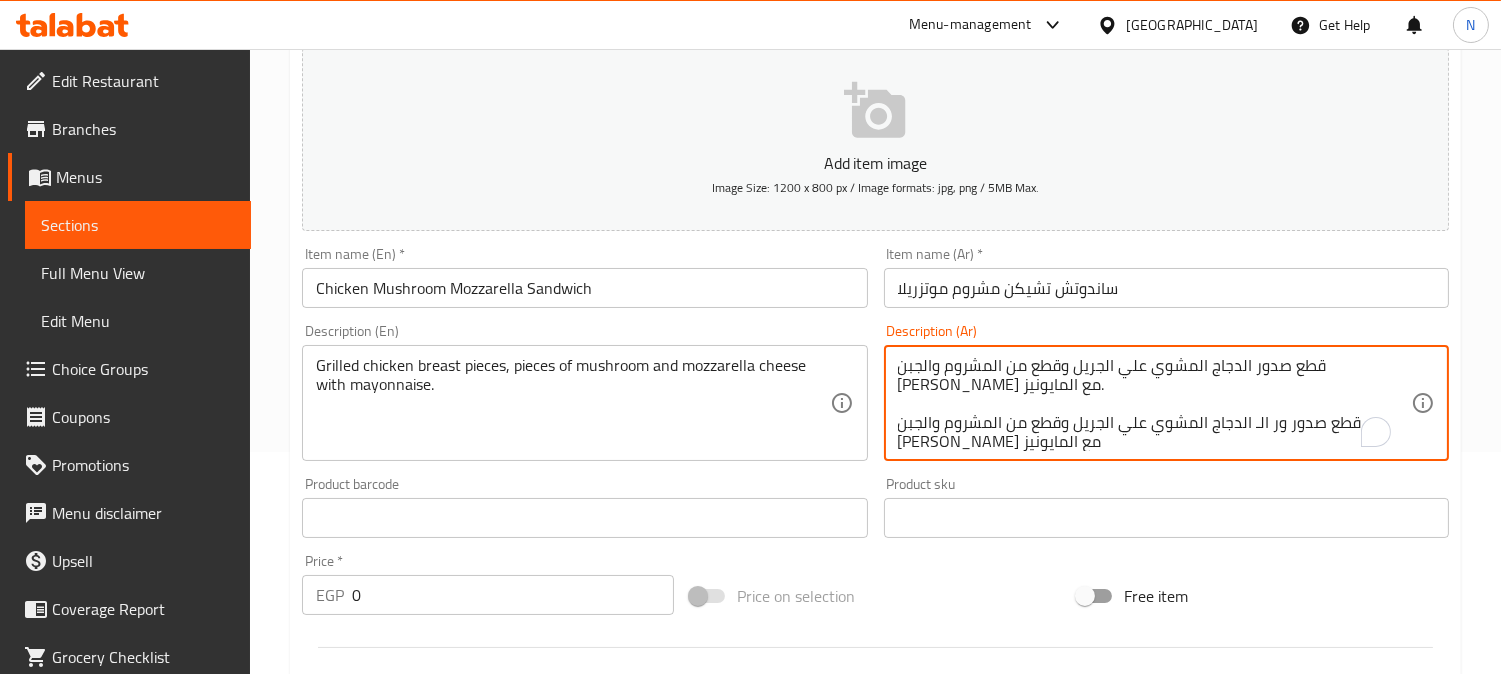 scroll, scrollTop: 5, scrollLeft: 0, axis: vertical 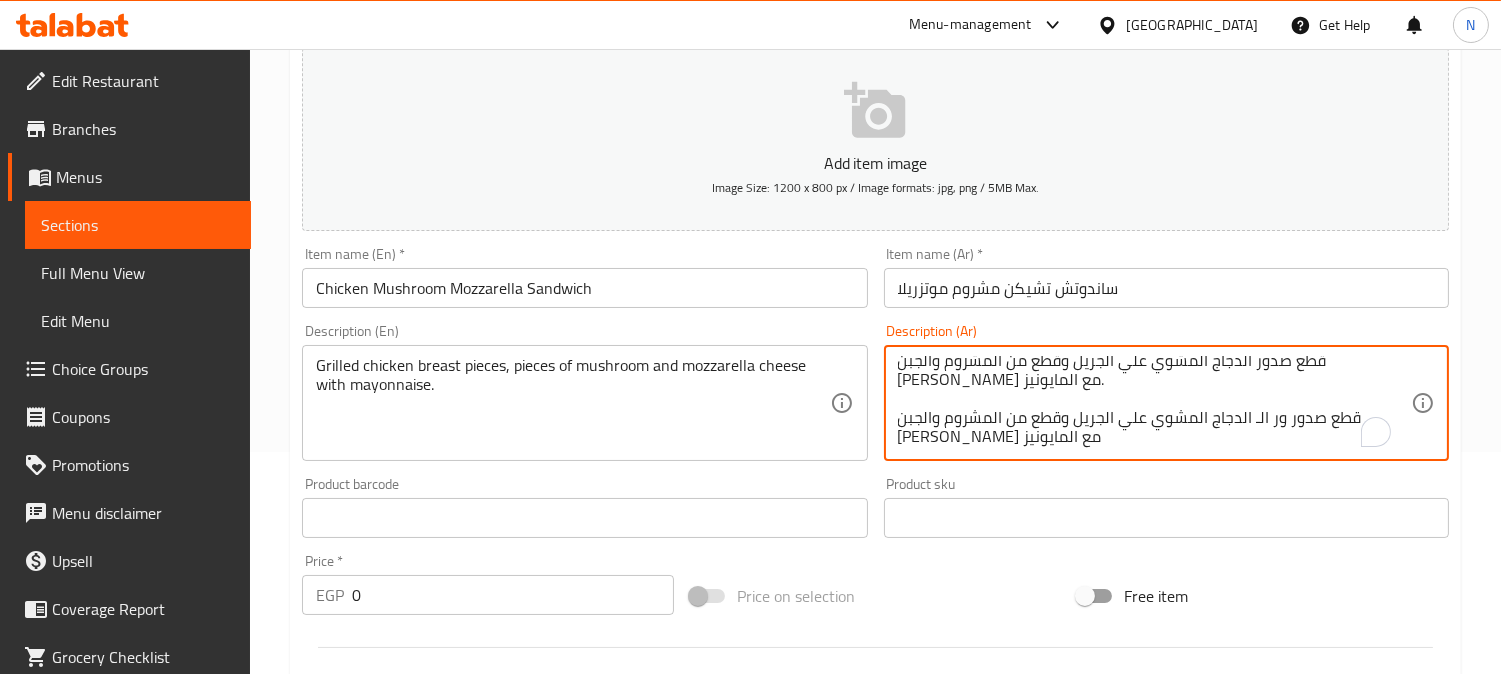 click on "قطع صدور الدجاج المشوي علي الجريل وقطع من المشروم والجبن [PERSON_NAME] مع المايونيز.
قطع صدور ور الـ الدجاج المشوي علي الجريل وقطع من المشروم والجبن [PERSON_NAME] مع المايونيز" at bounding box center [1154, 403] 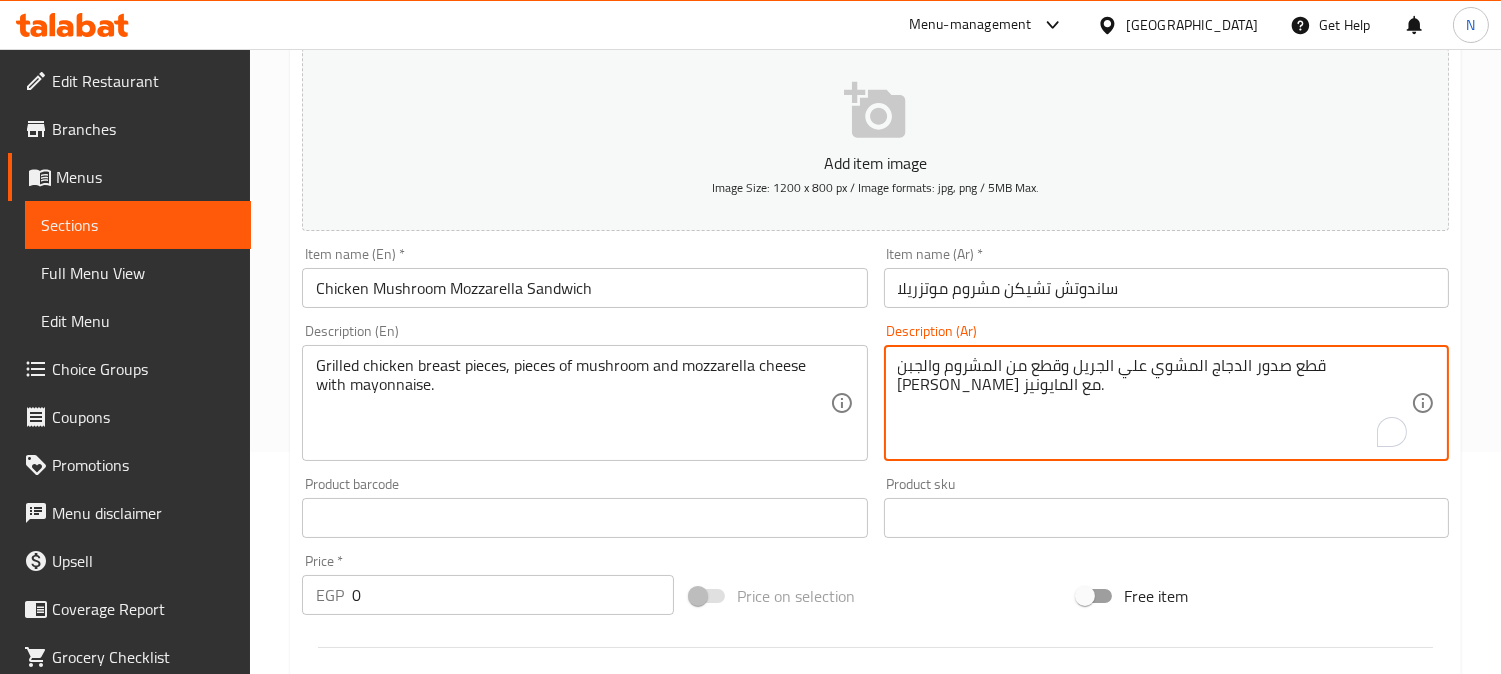 scroll, scrollTop: 0, scrollLeft: 0, axis: both 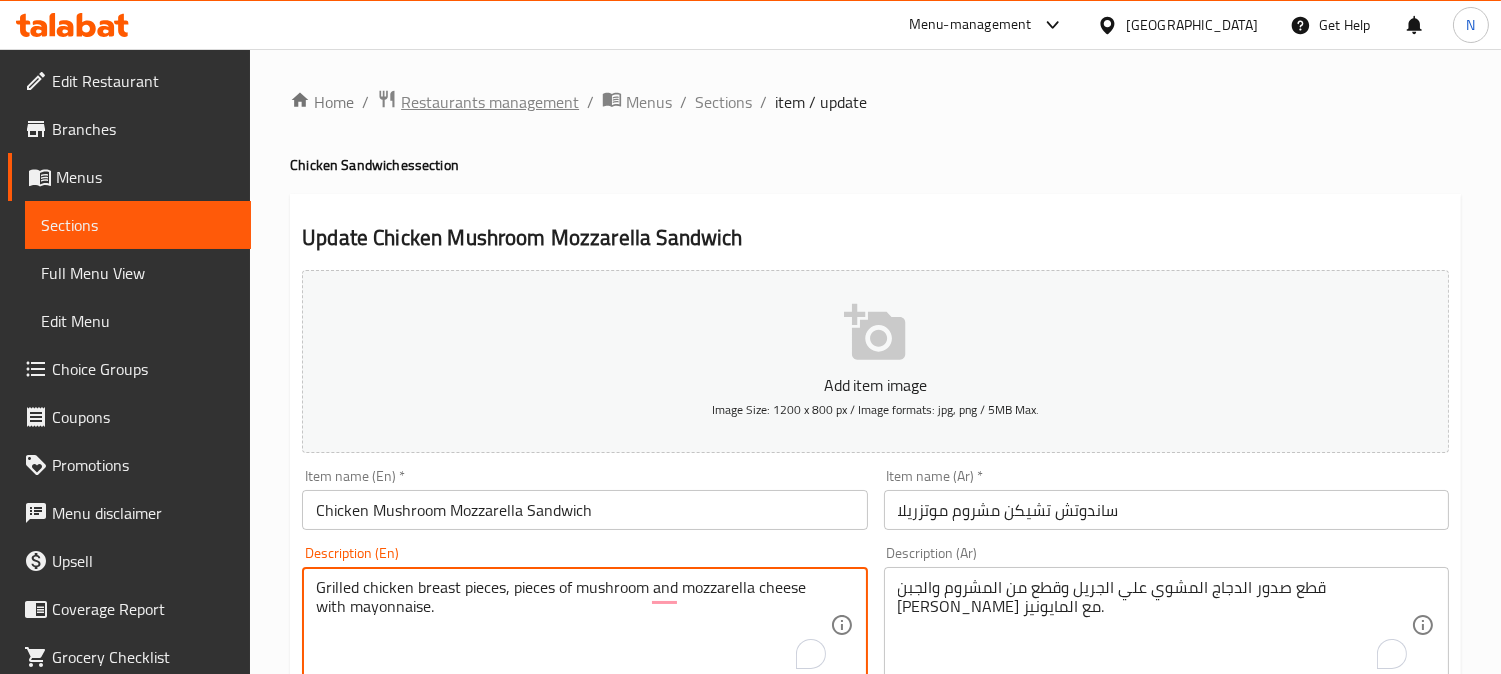 click on "Restaurants management" at bounding box center [490, 102] 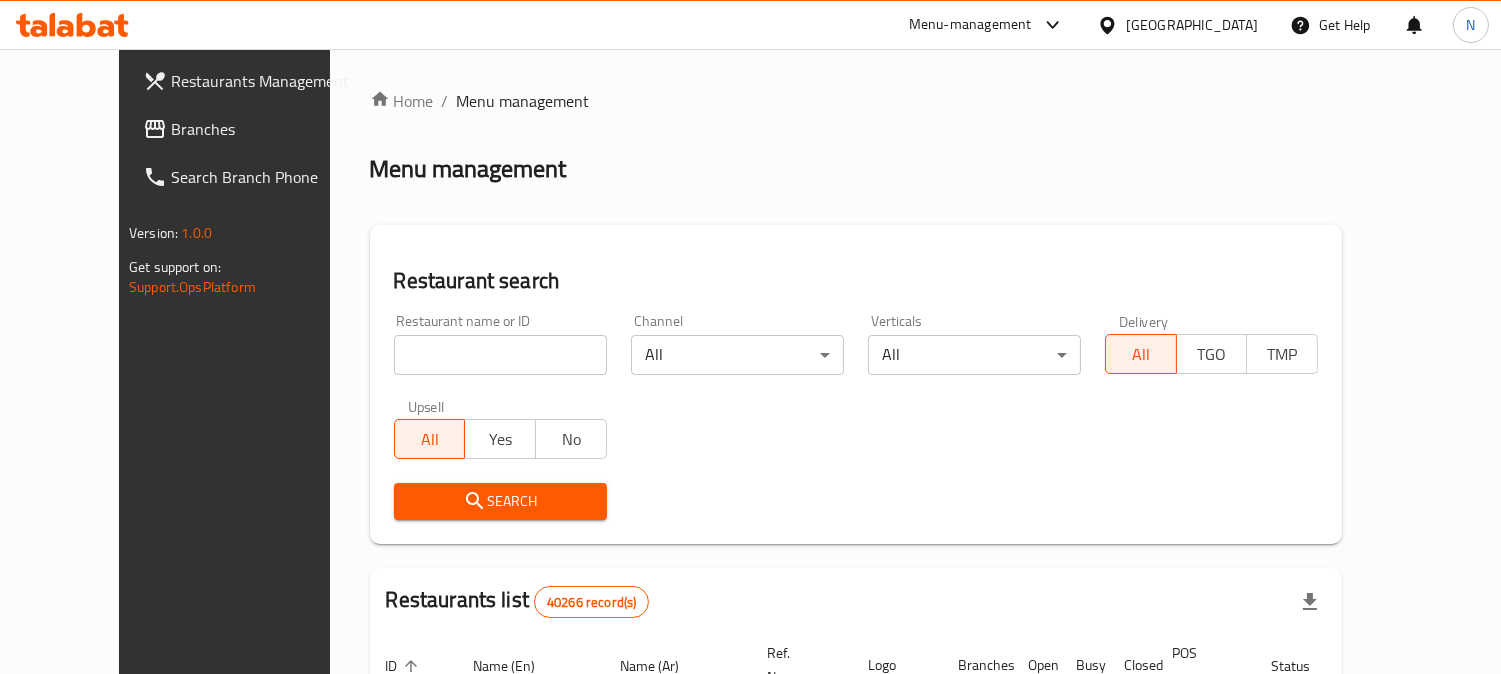 click at bounding box center [500, 355] 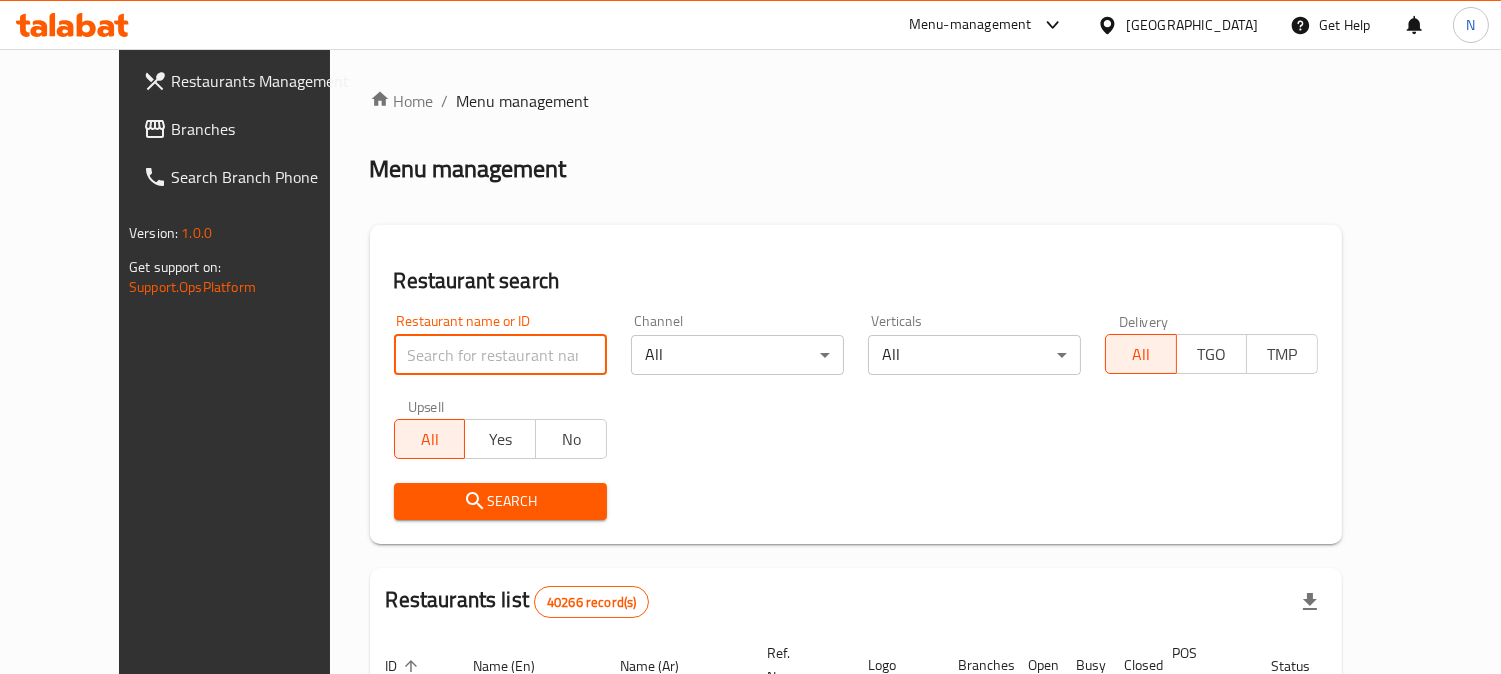 paste on "687875" 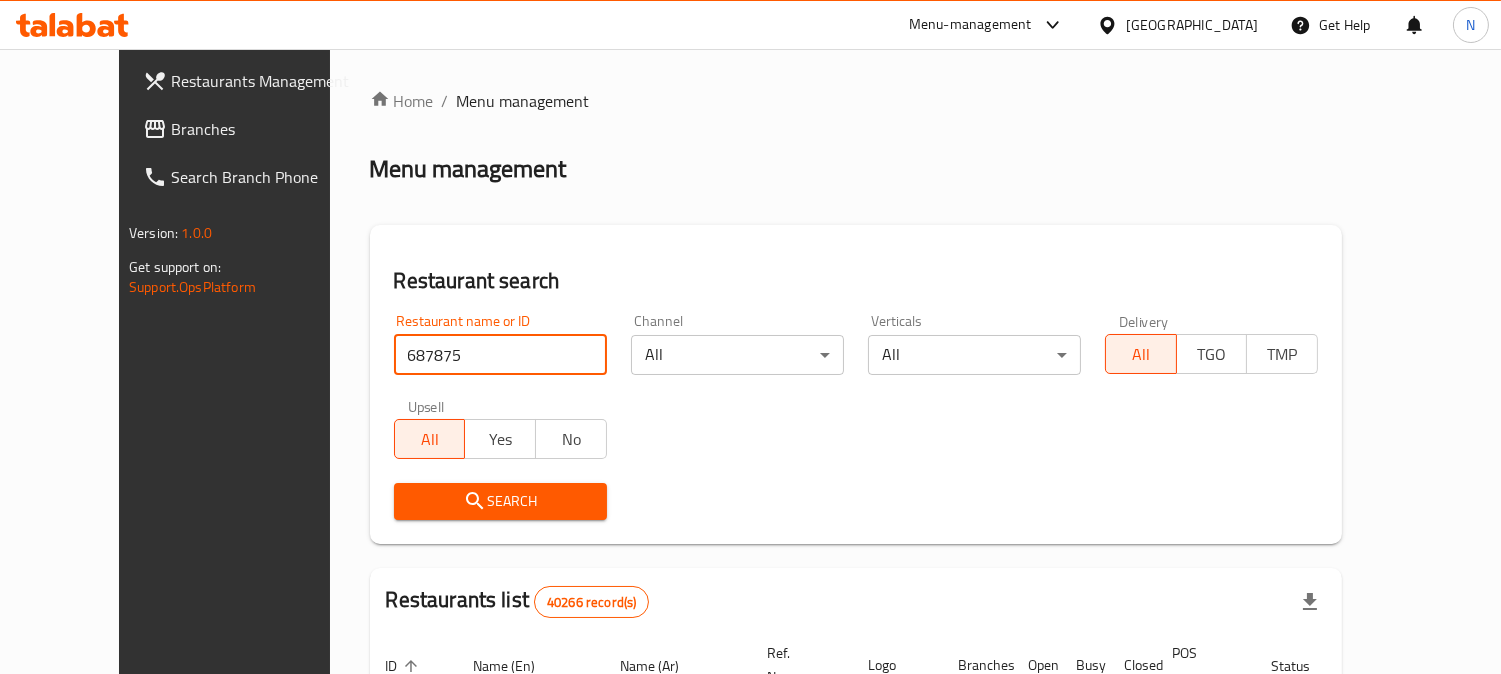 type on "687875" 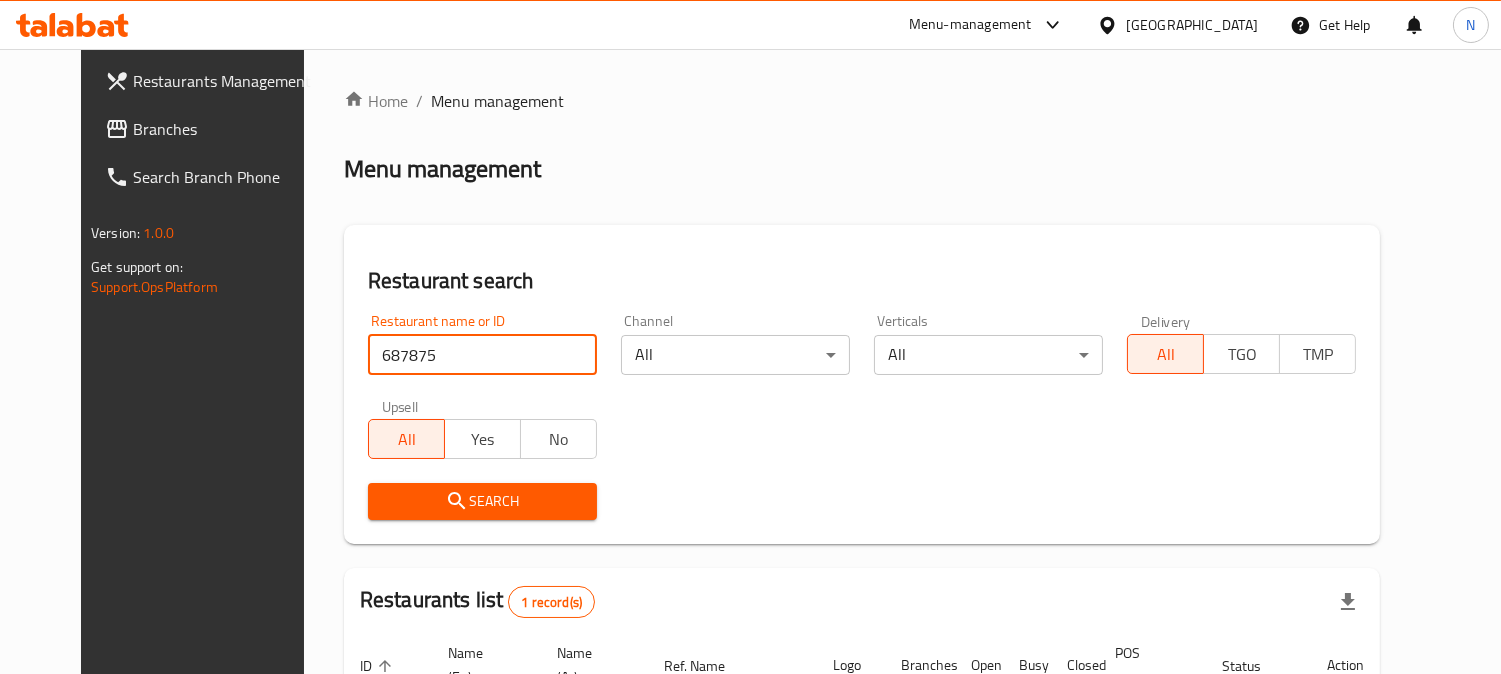 scroll, scrollTop: 201, scrollLeft: 0, axis: vertical 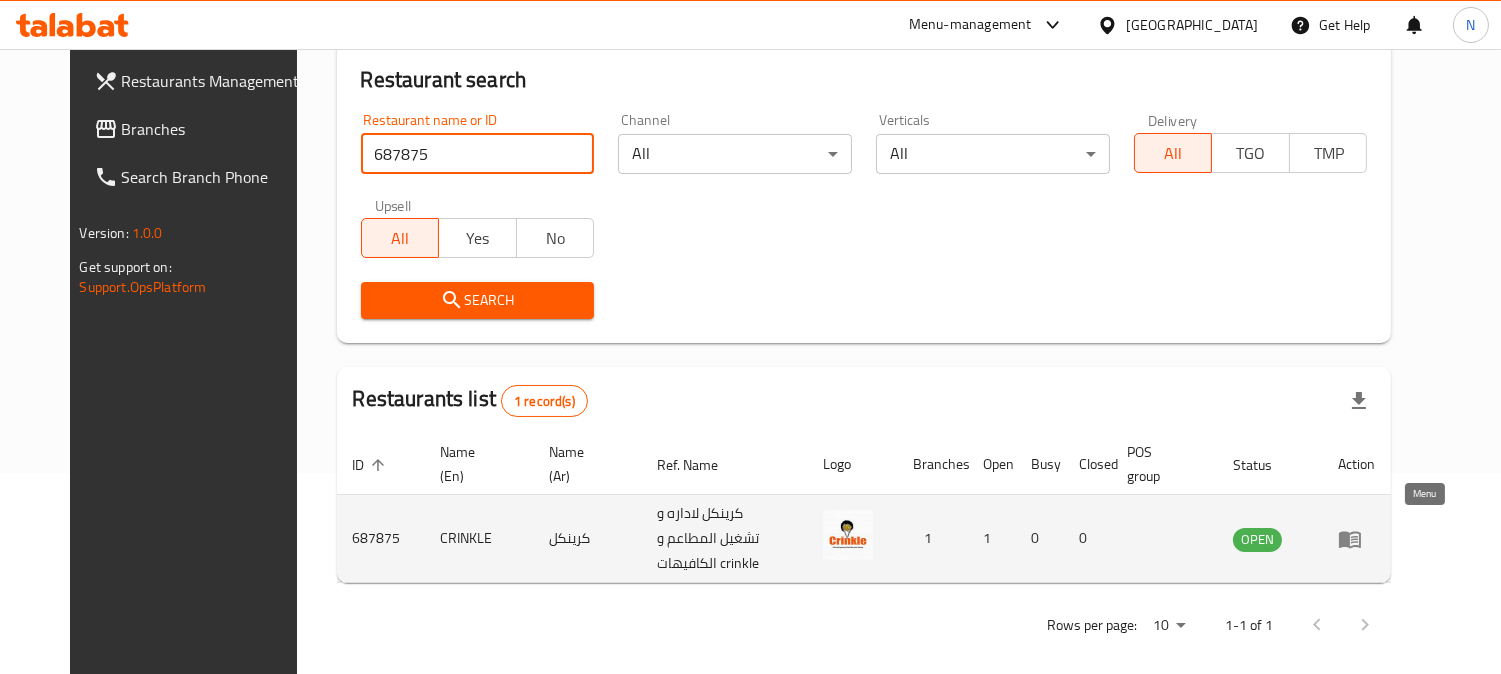 click 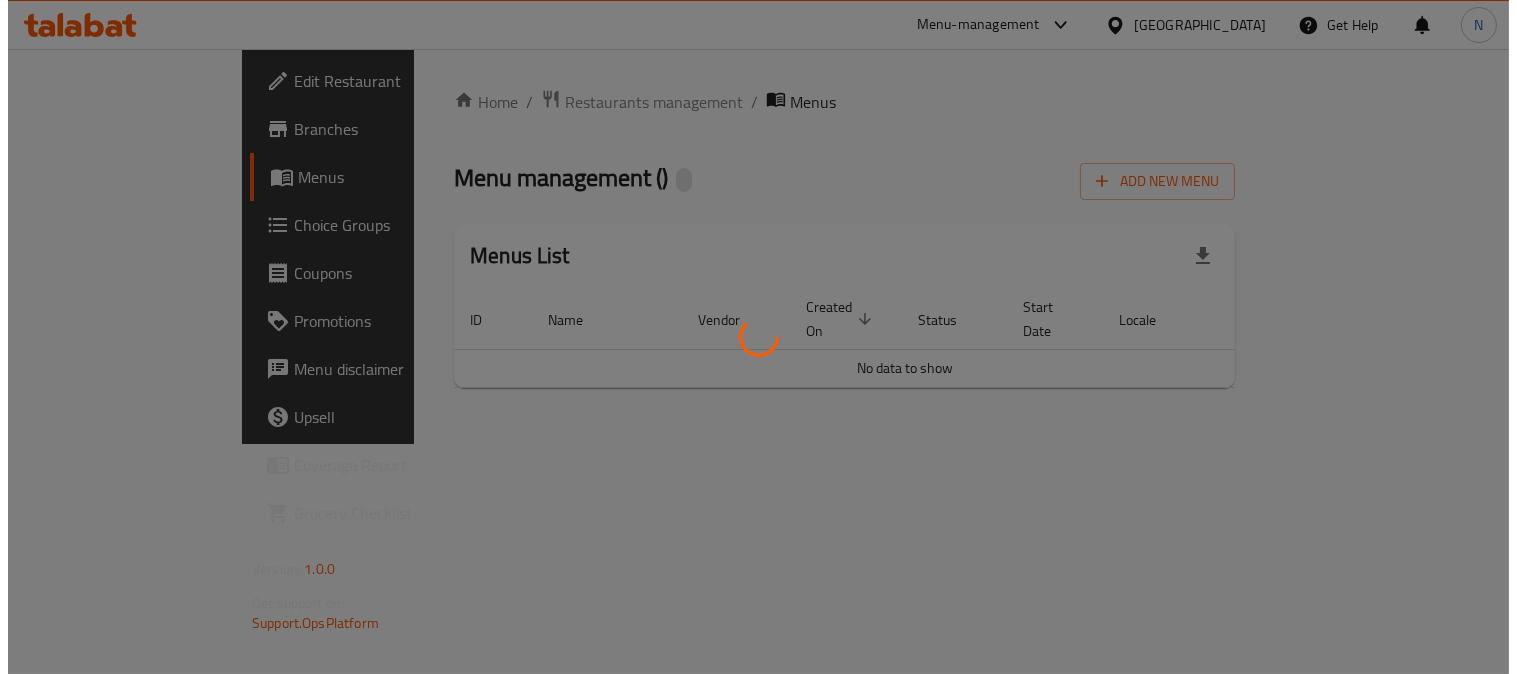 scroll, scrollTop: 0, scrollLeft: 0, axis: both 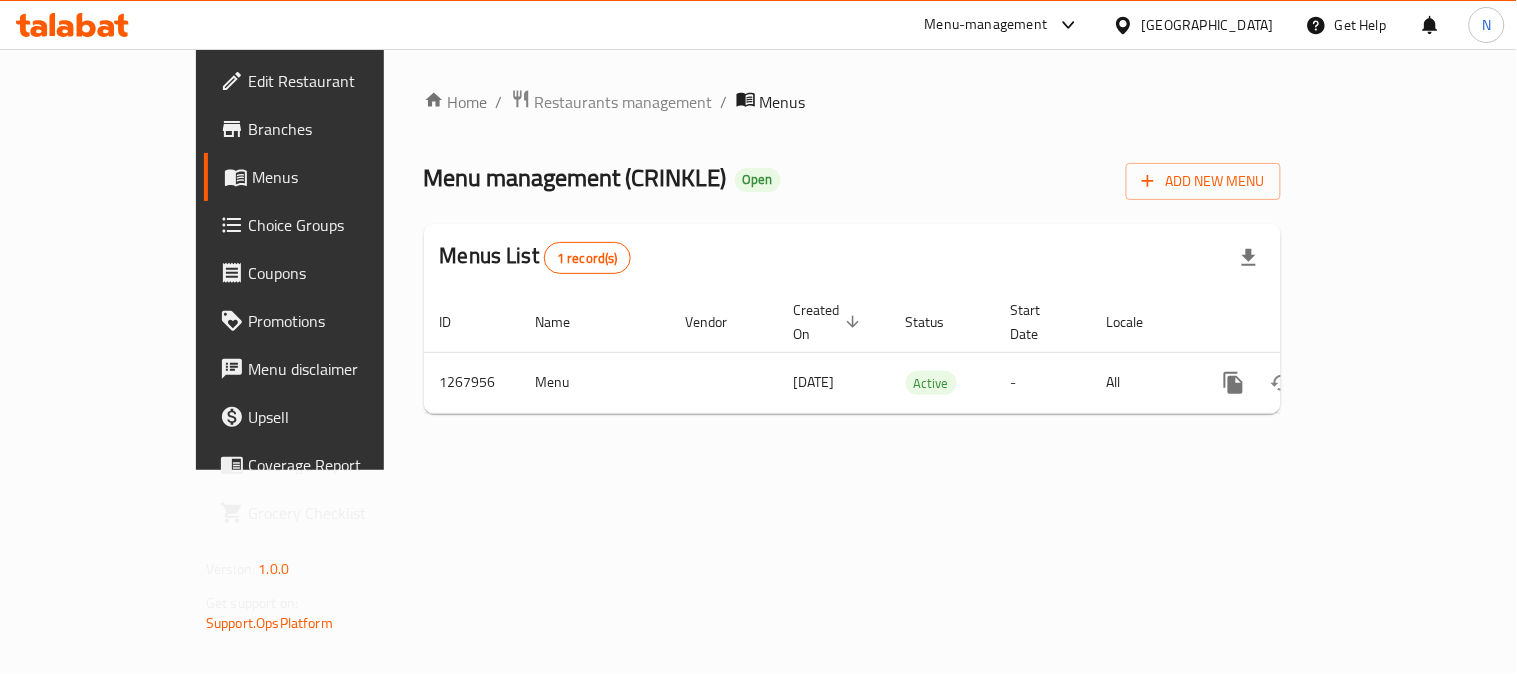 click on "Branches" at bounding box center [340, 129] 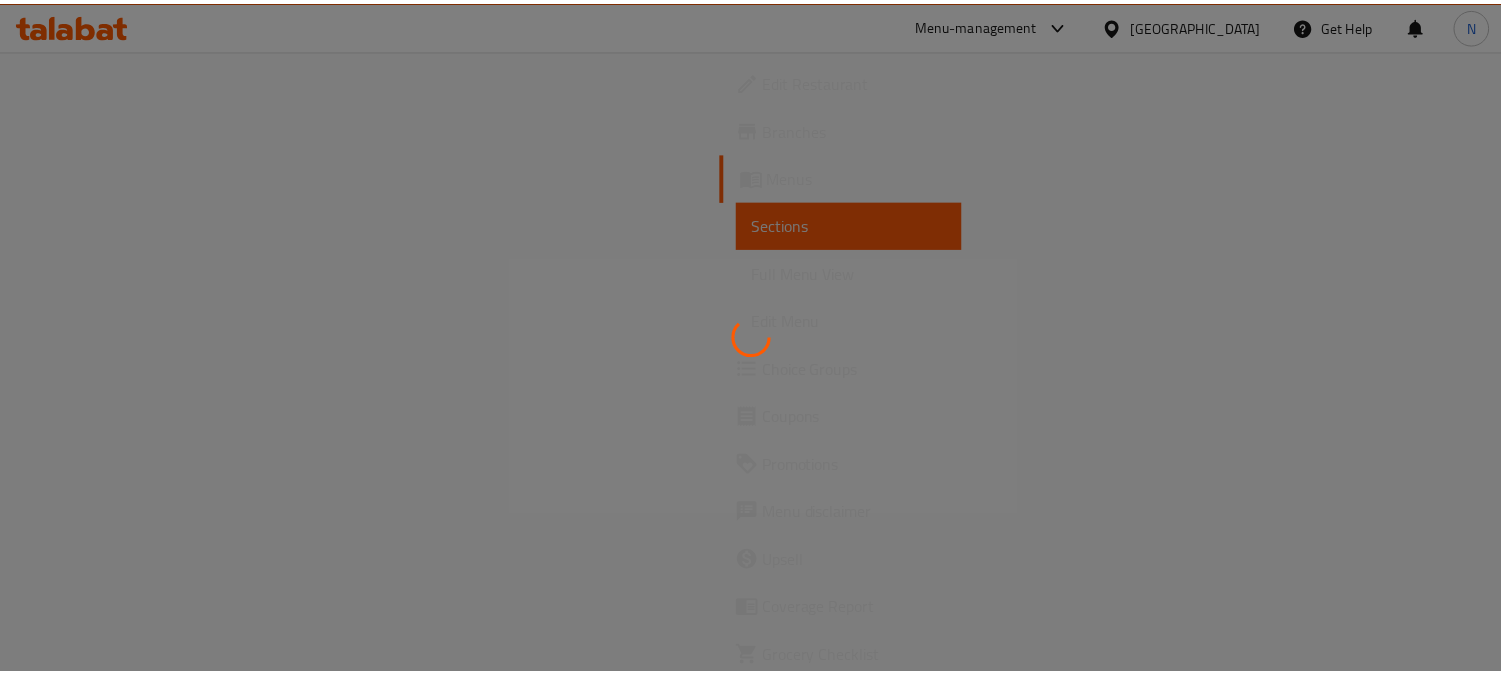 scroll, scrollTop: 0, scrollLeft: 0, axis: both 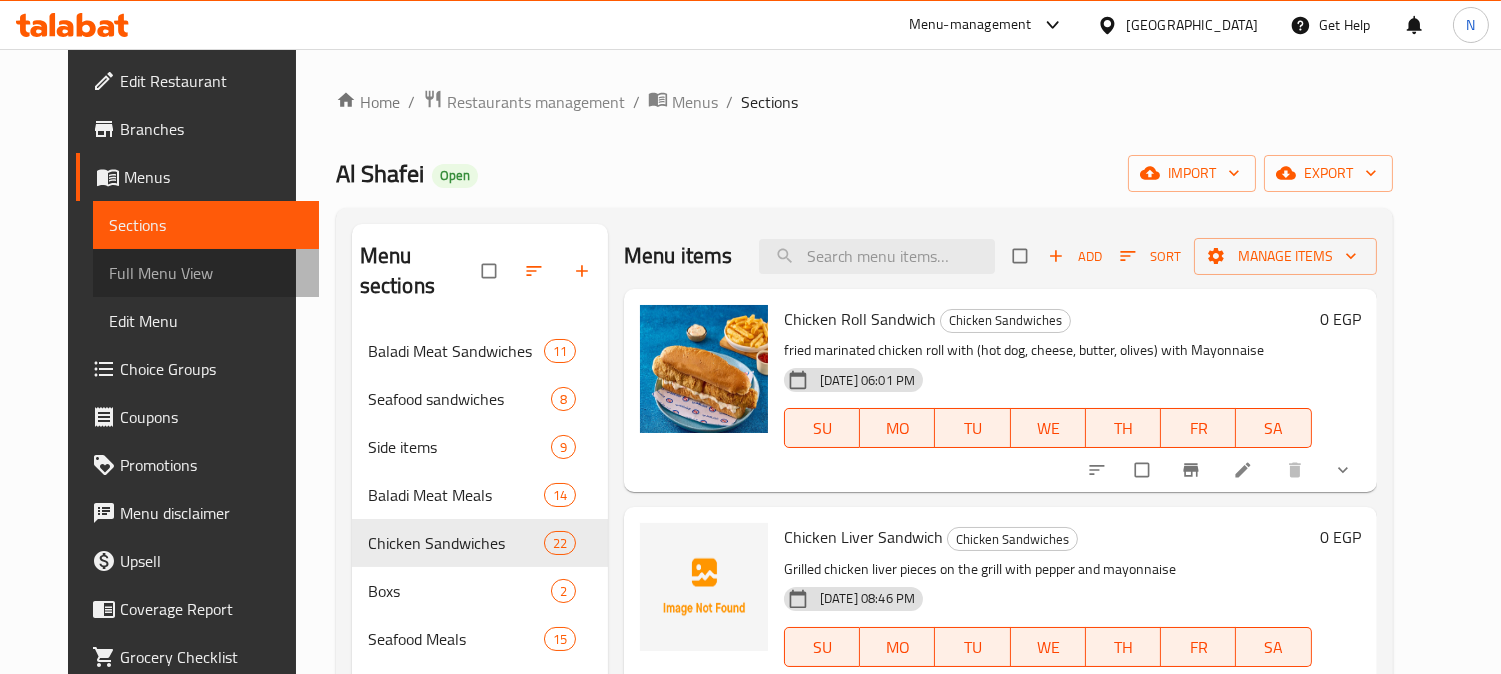 click on "Full Menu View" at bounding box center [206, 273] 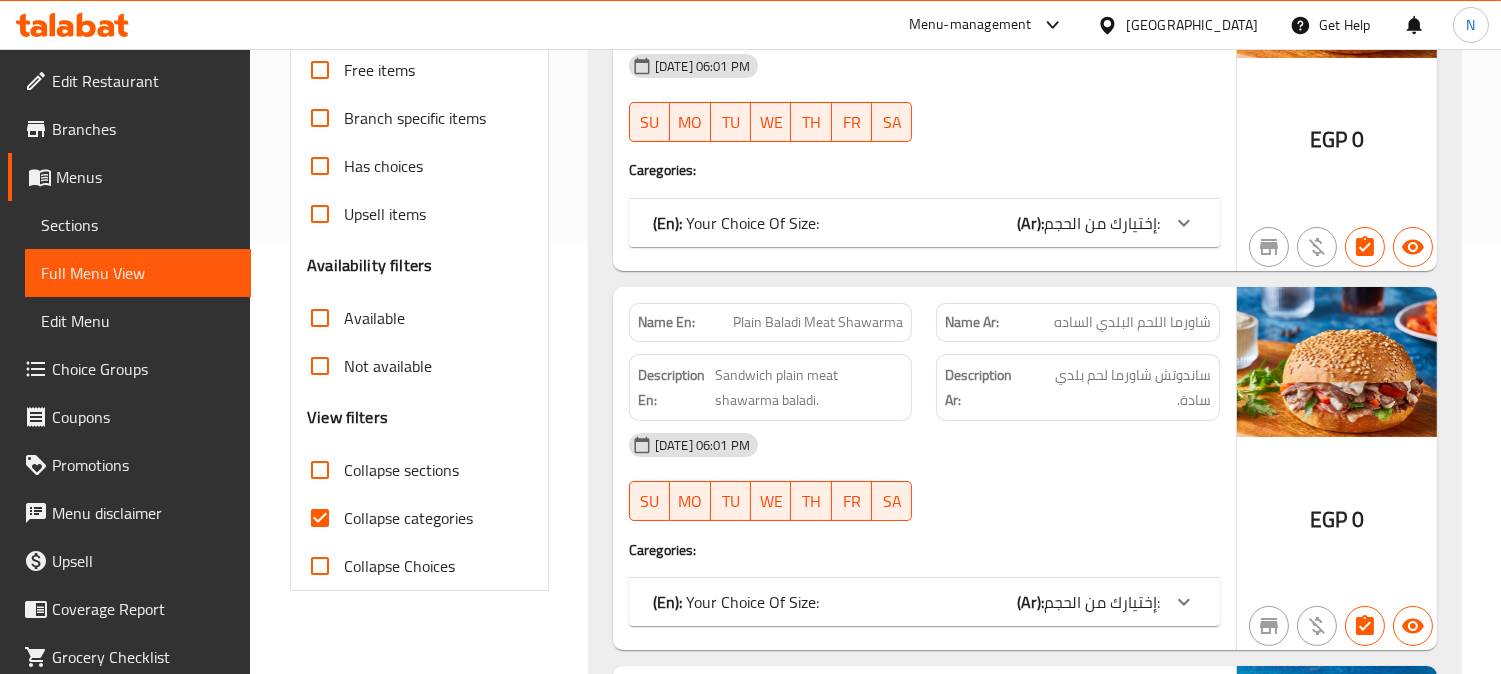 scroll, scrollTop: 444, scrollLeft: 0, axis: vertical 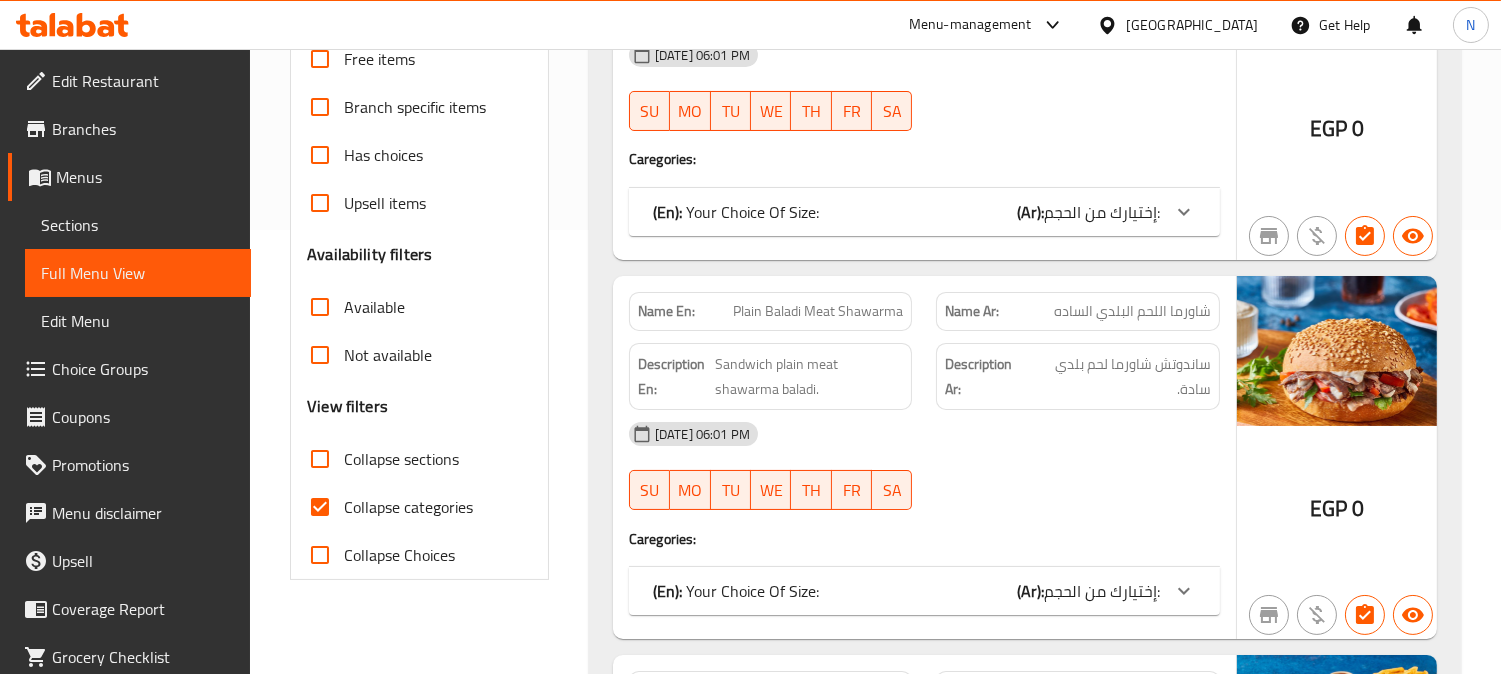 click on "Collapse categories" at bounding box center [320, 507] 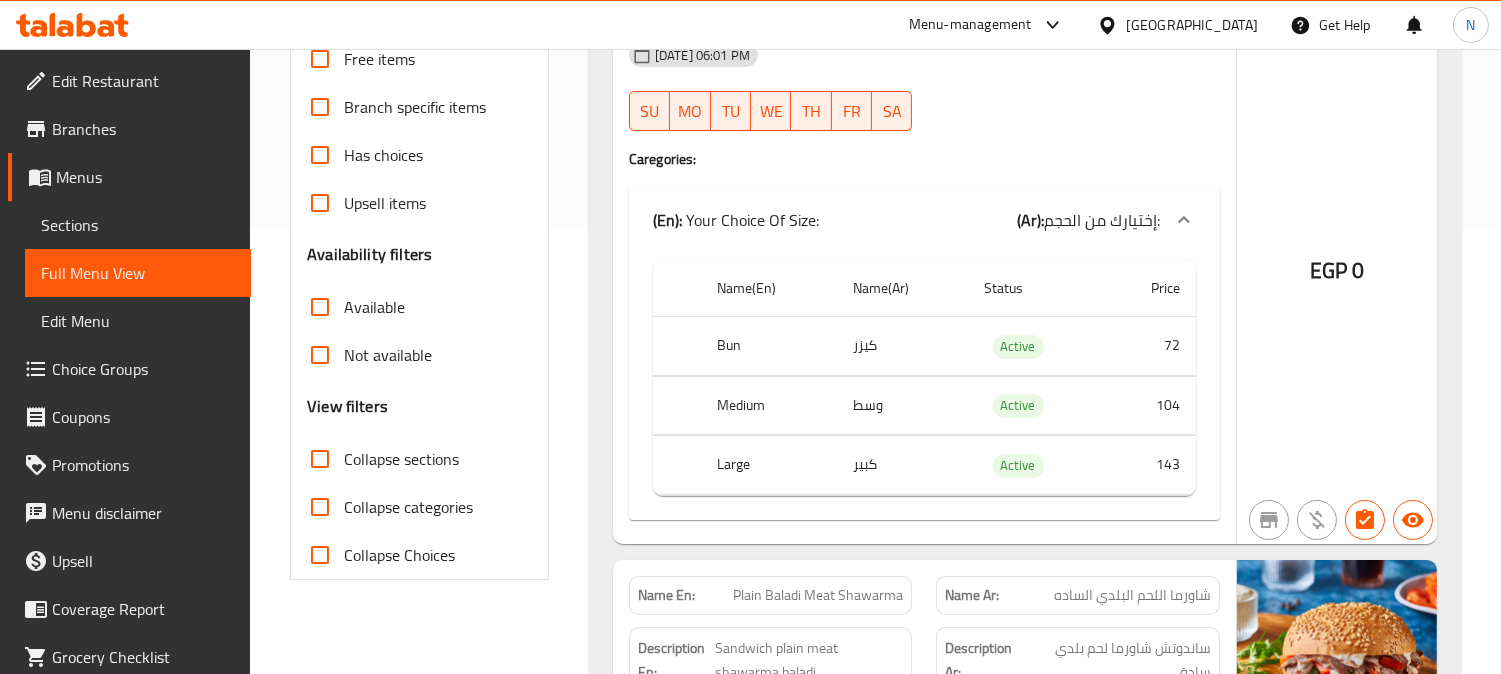 scroll, scrollTop: 0, scrollLeft: 0, axis: both 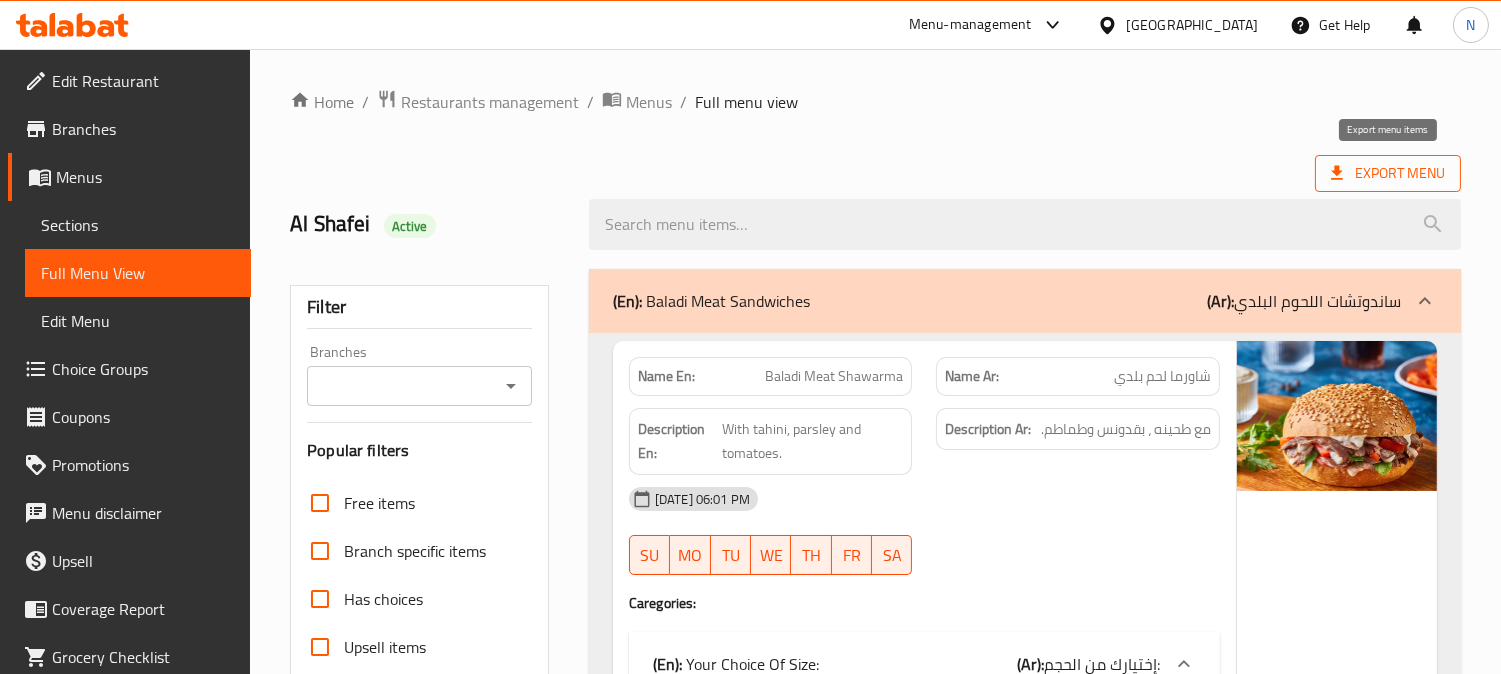 click on "Export Menu" at bounding box center [1388, 173] 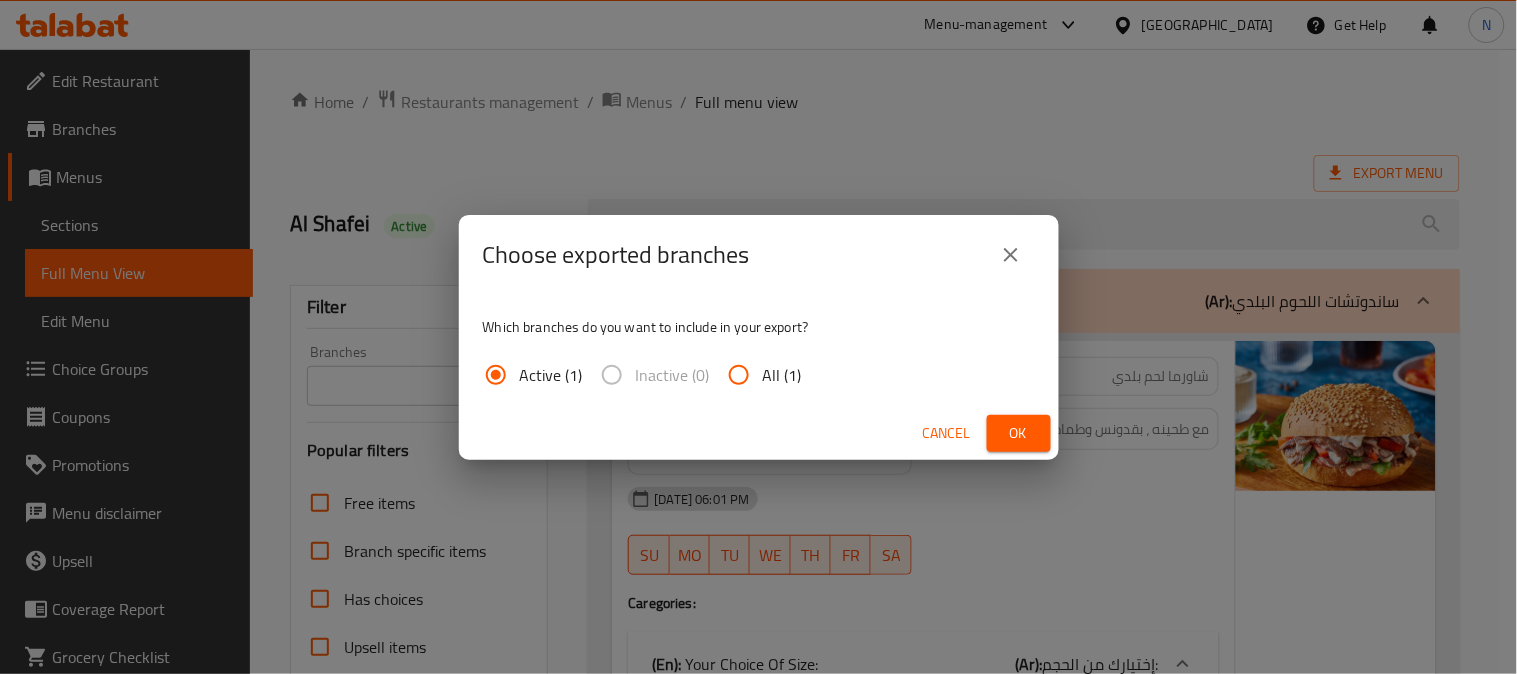 click on "All (1)" at bounding box center (739, 375) 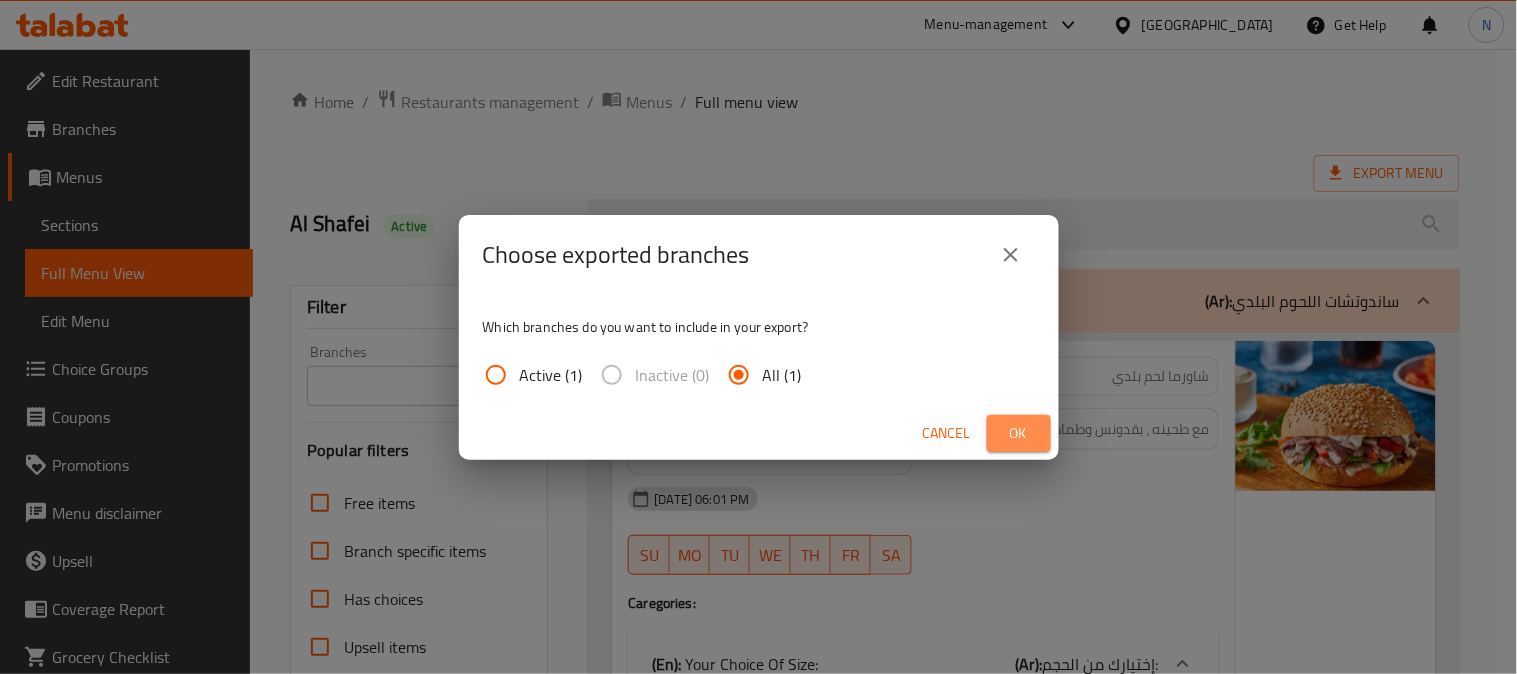 click on "Ok" at bounding box center [1019, 433] 